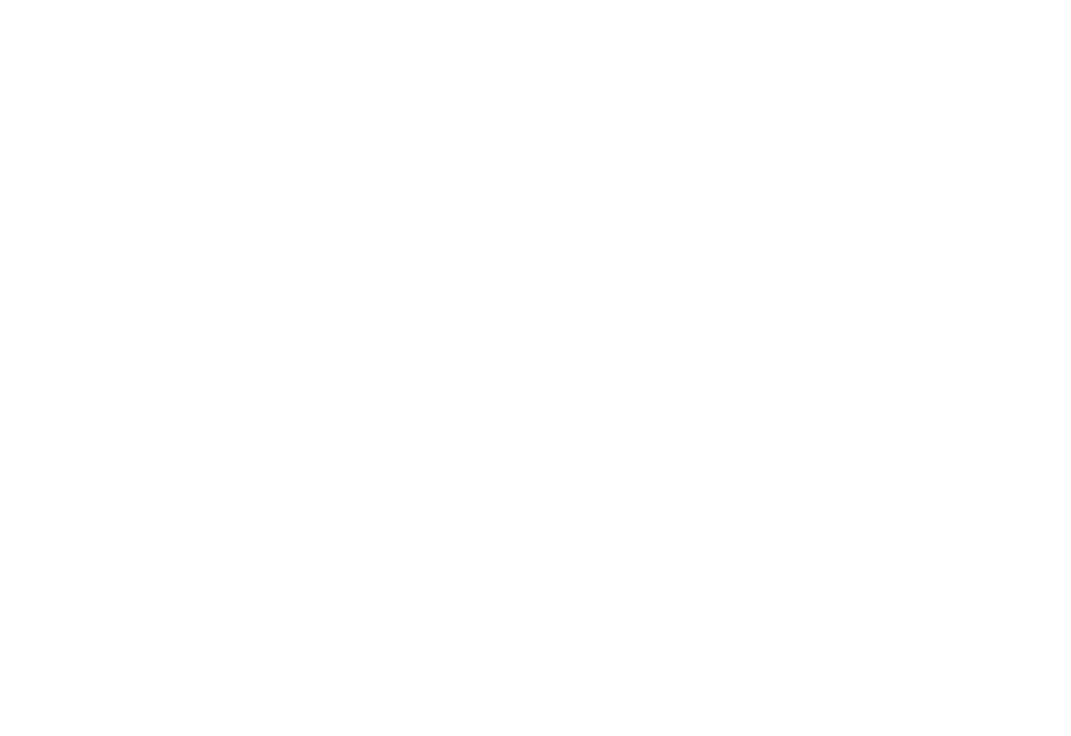 scroll, scrollTop: 0, scrollLeft: 0, axis: both 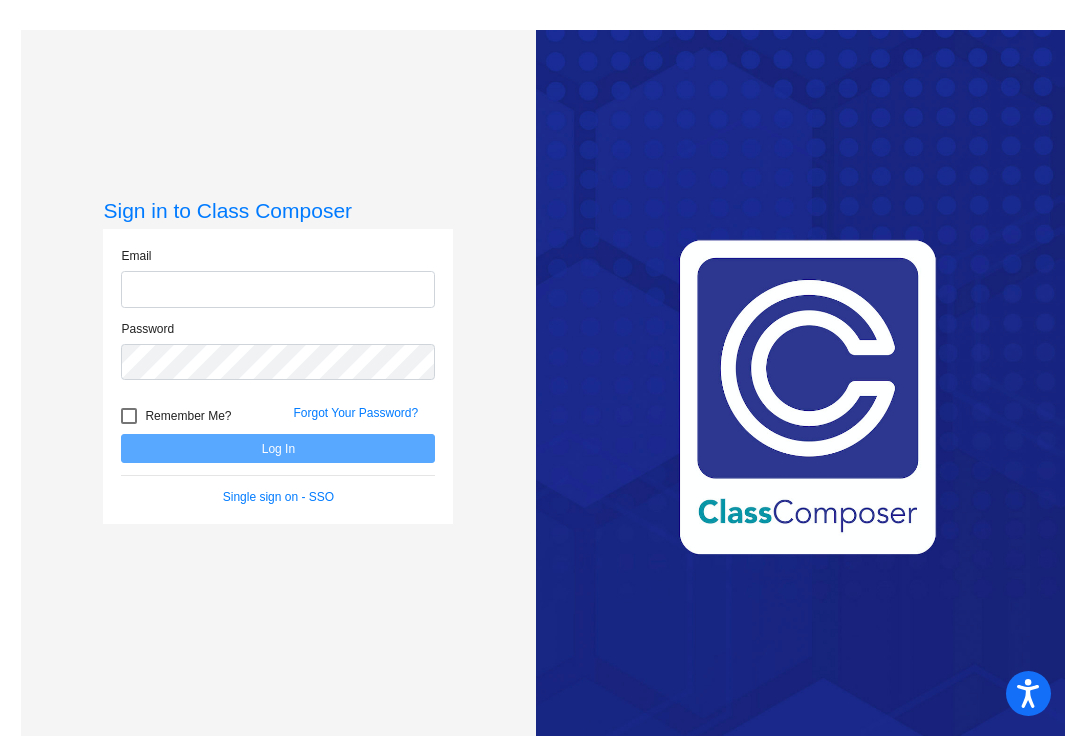 click 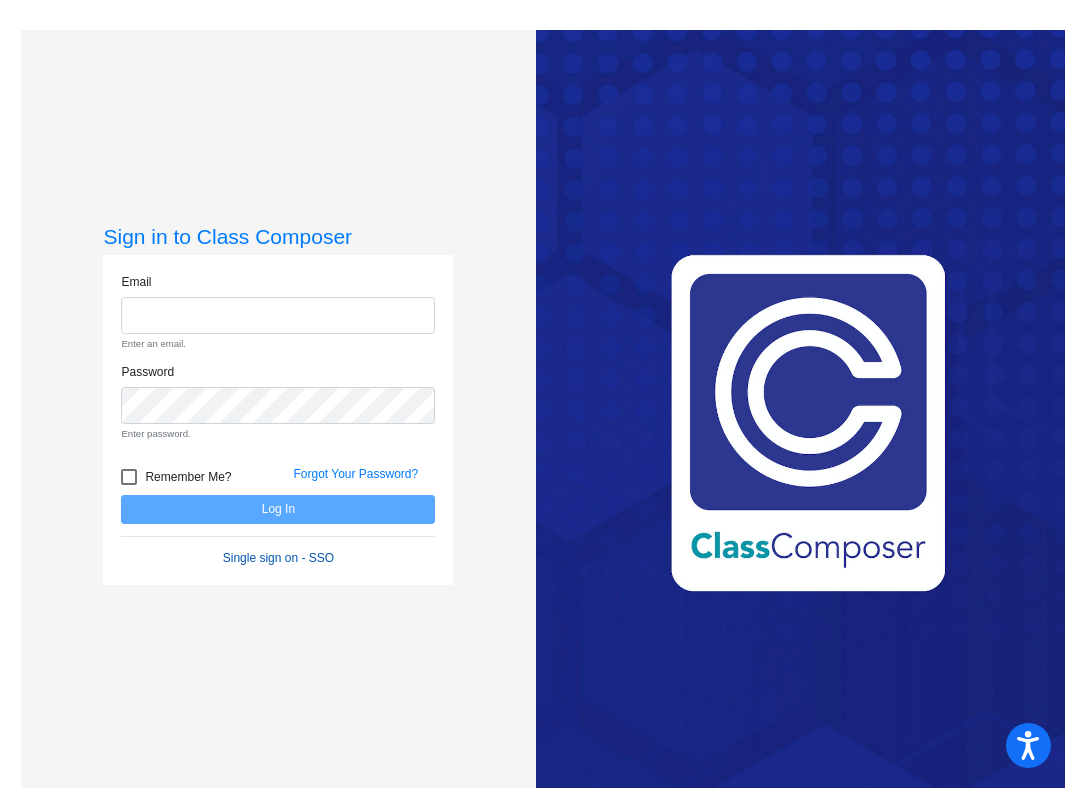 click on "Single sign on - SSO" 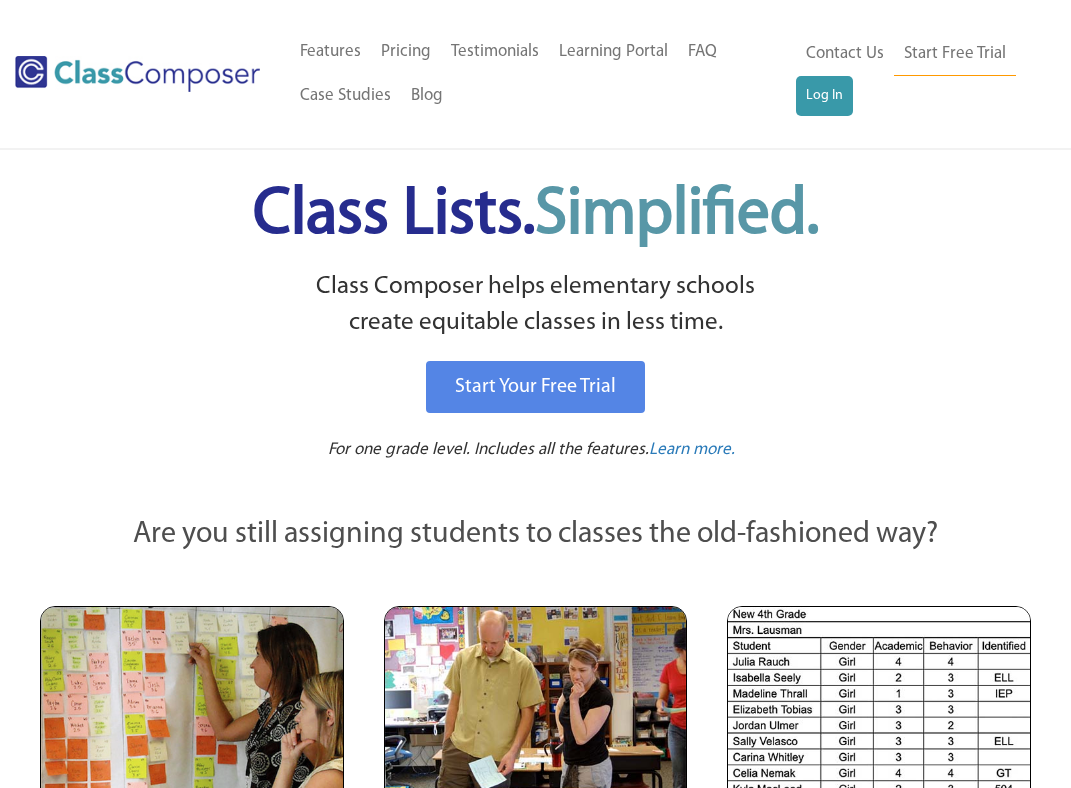 scroll, scrollTop: 0, scrollLeft: 0, axis: both 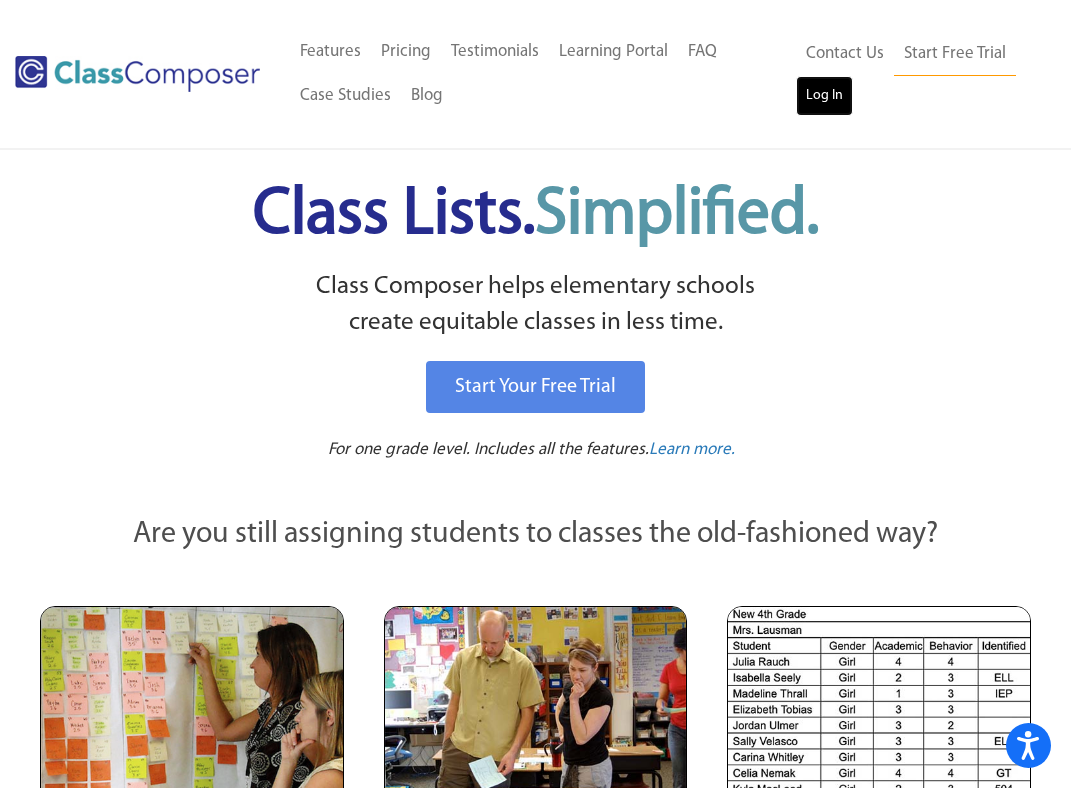 click on "Log In" at bounding box center [824, 96] 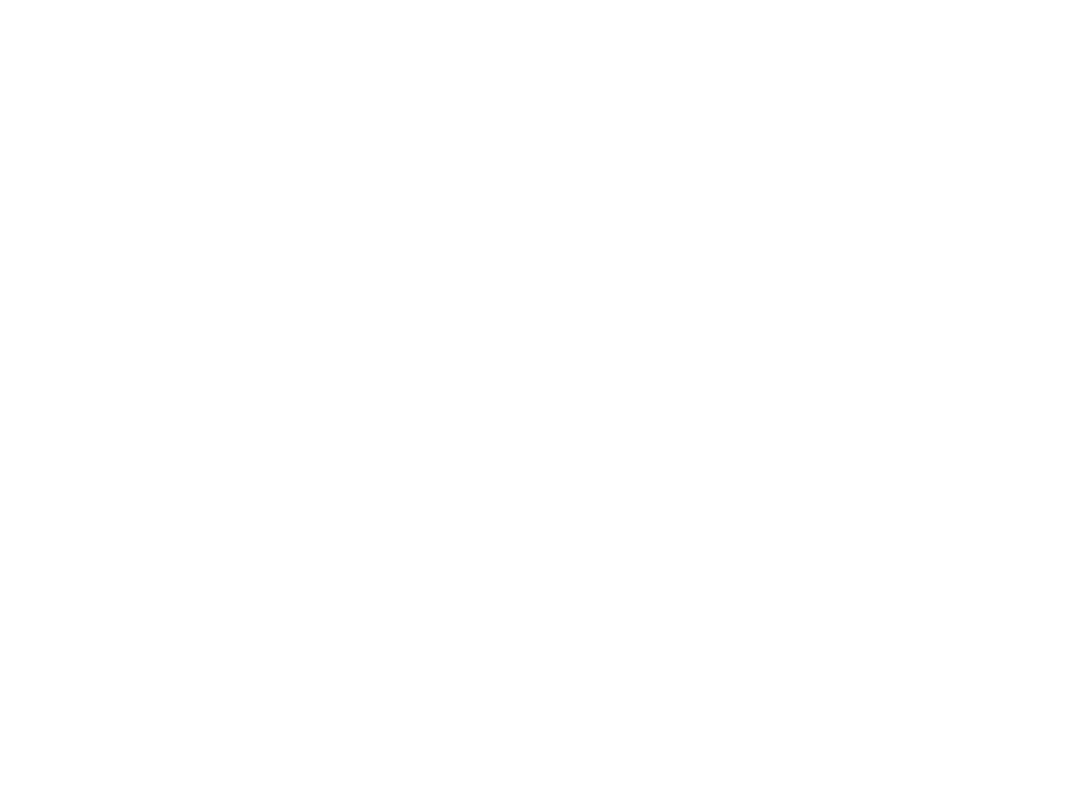 scroll, scrollTop: 0, scrollLeft: 0, axis: both 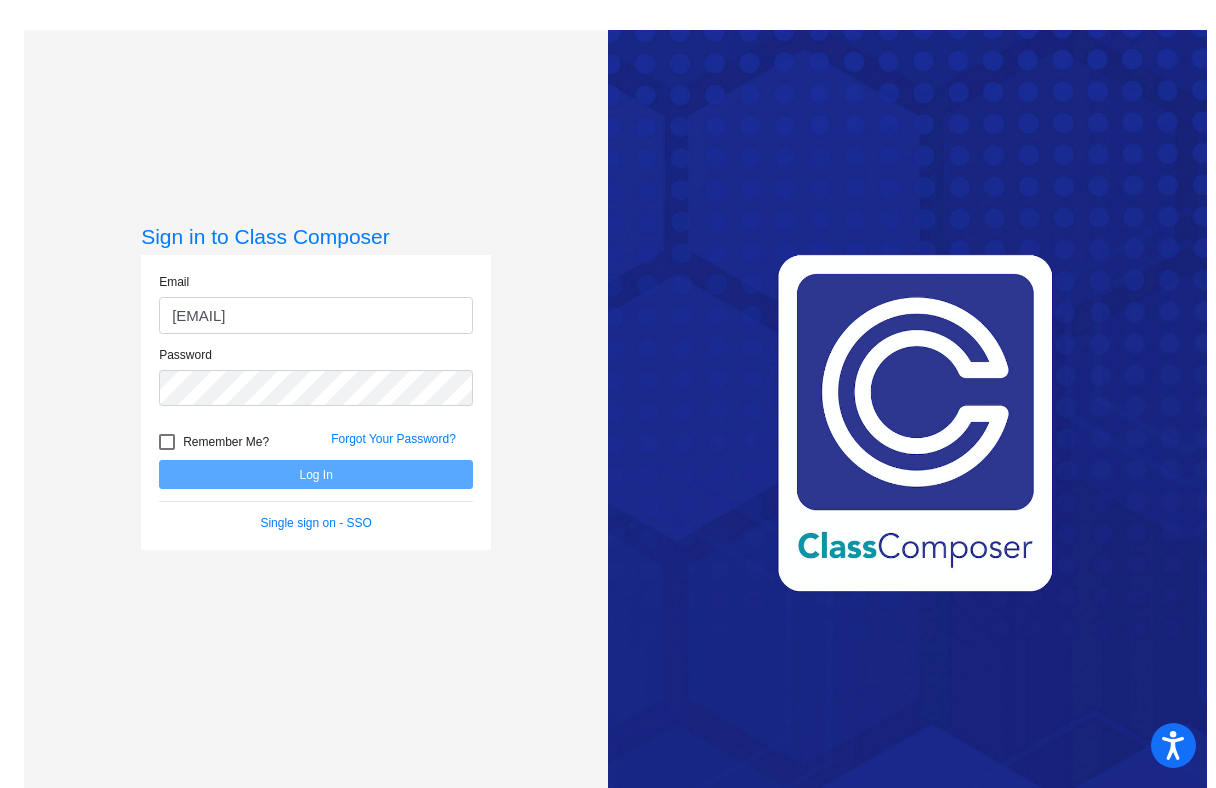 type on "[EMAIL]" 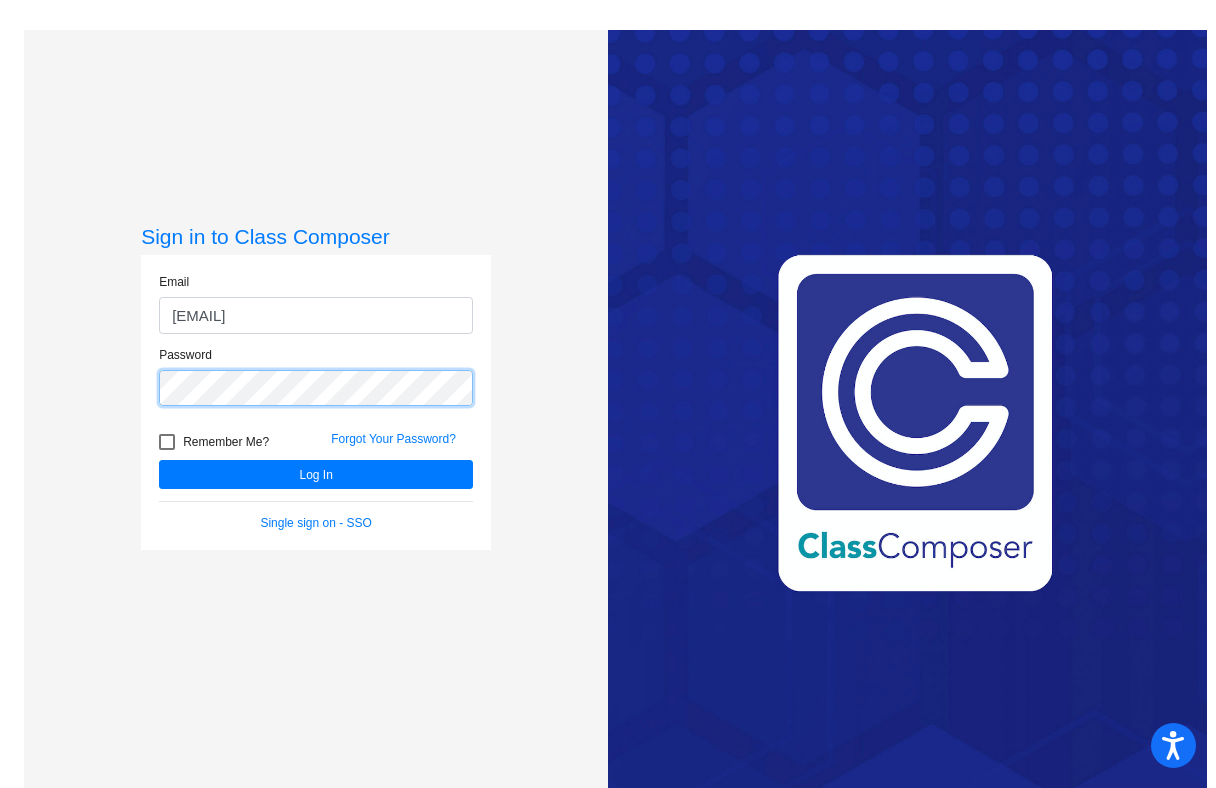 click on "Log In" 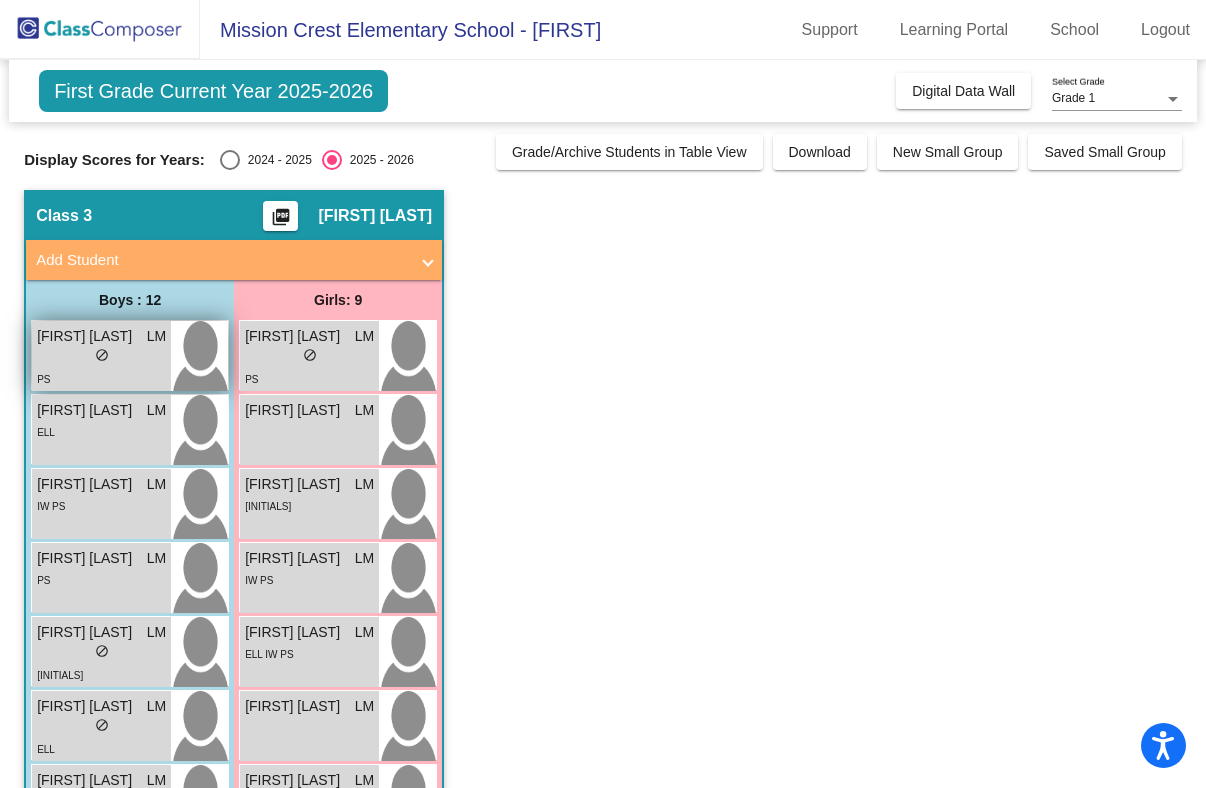 click on "lock do_not_disturb_alt" at bounding box center [102, 357] 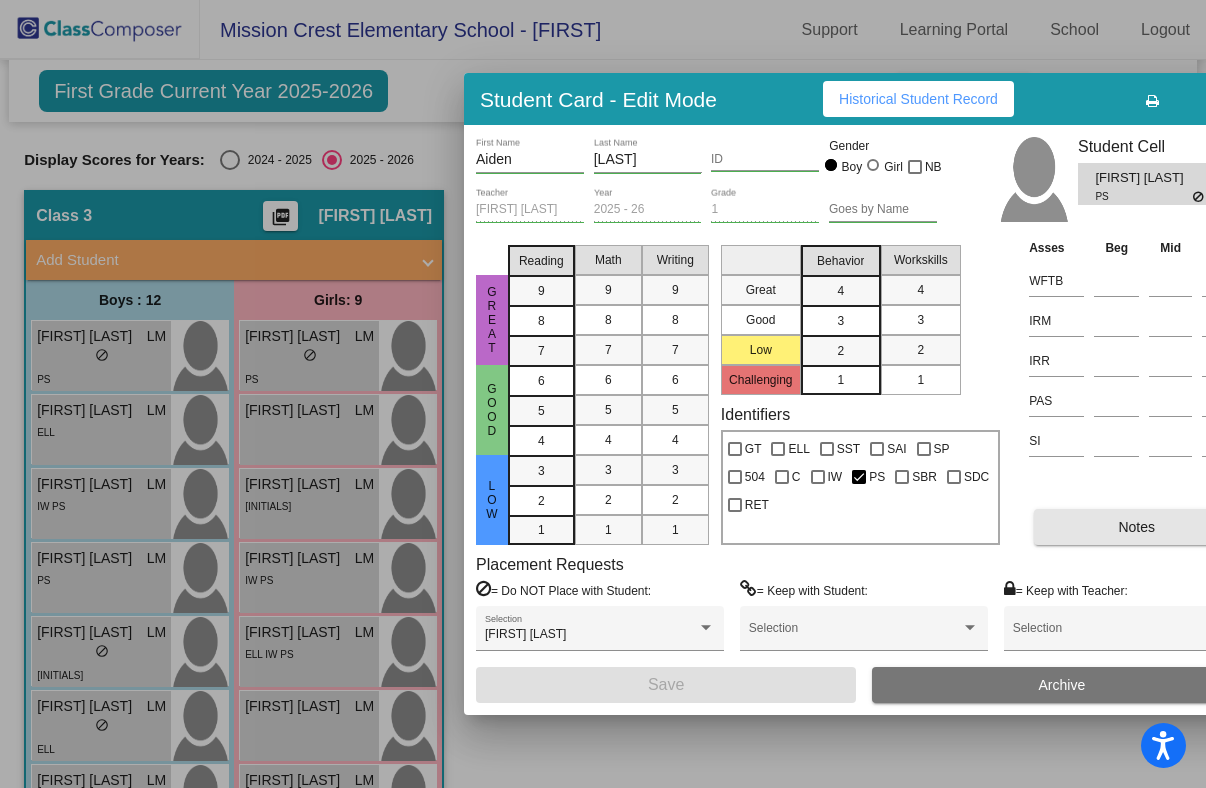 click on "Notes" at bounding box center [1136, 527] 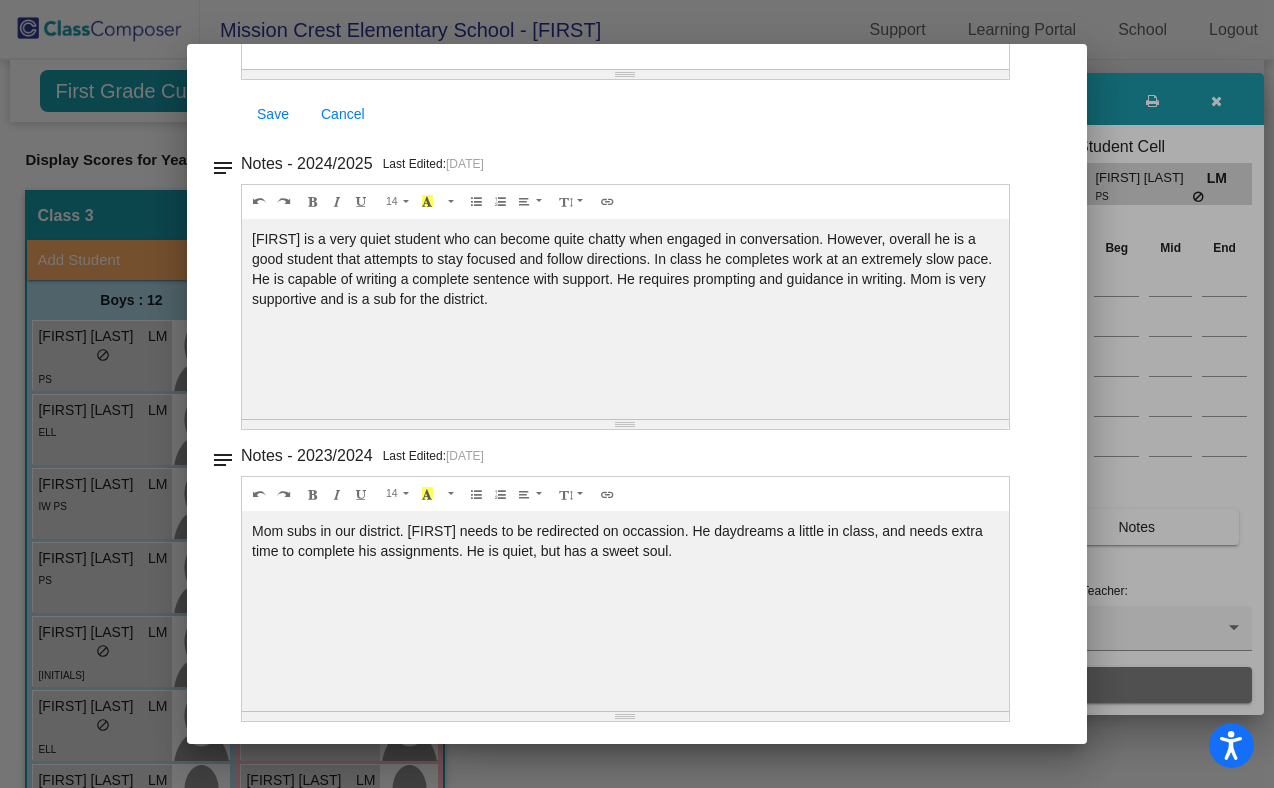 scroll, scrollTop: 397, scrollLeft: 0, axis: vertical 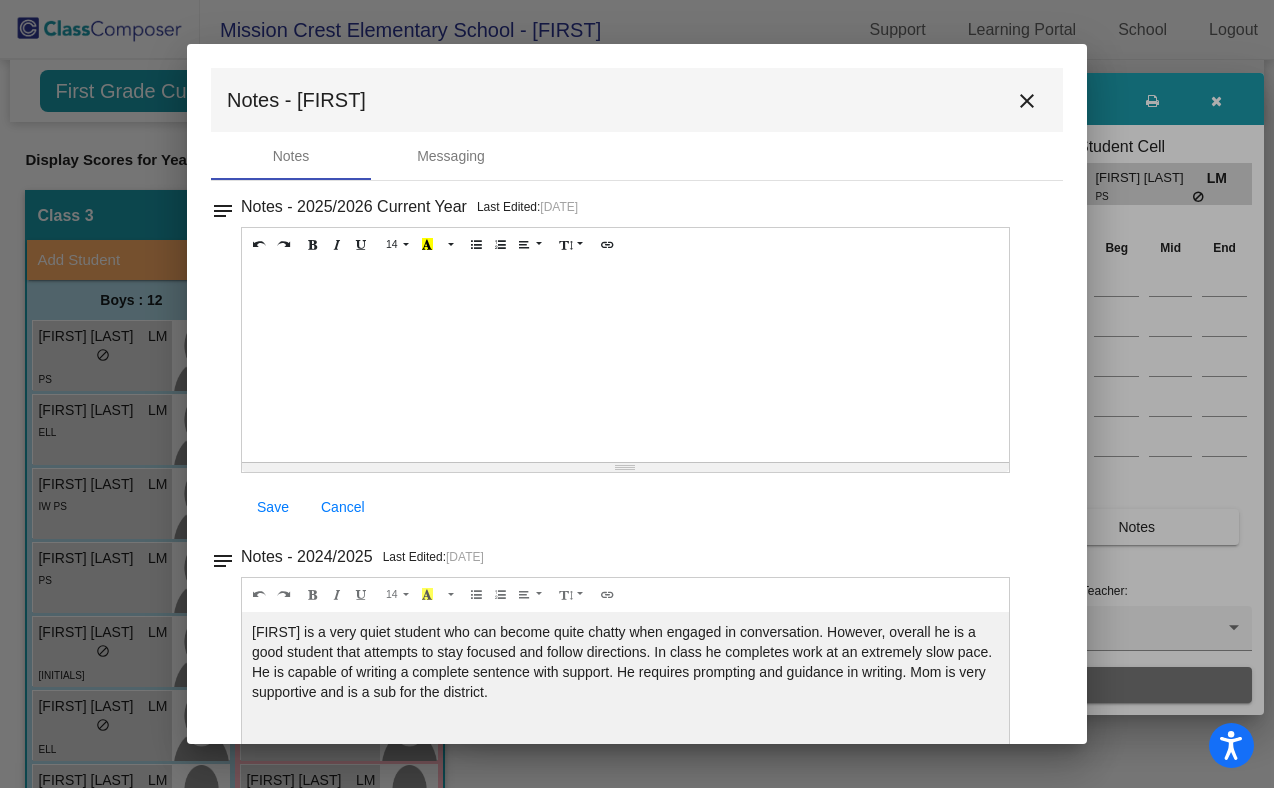 click on "close" at bounding box center [1027, 101] 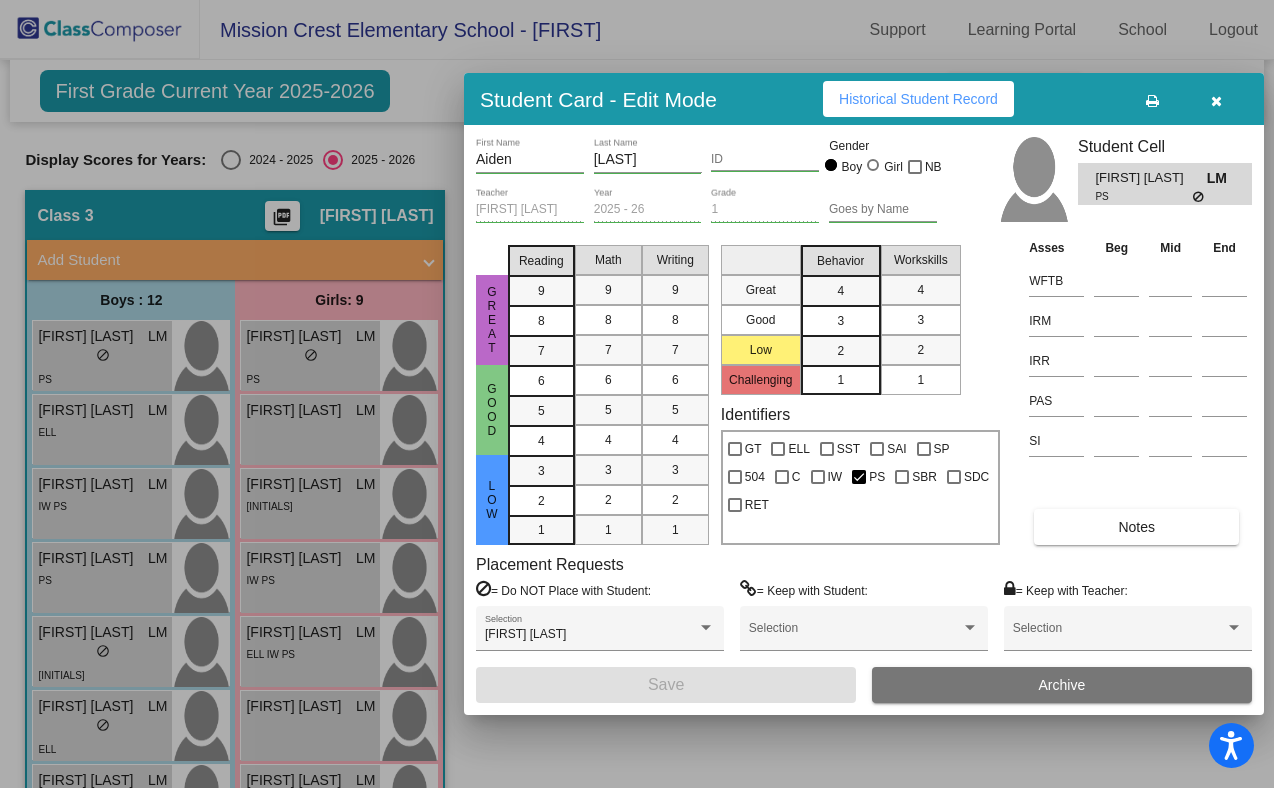 click at bounding box center (1216, 101) 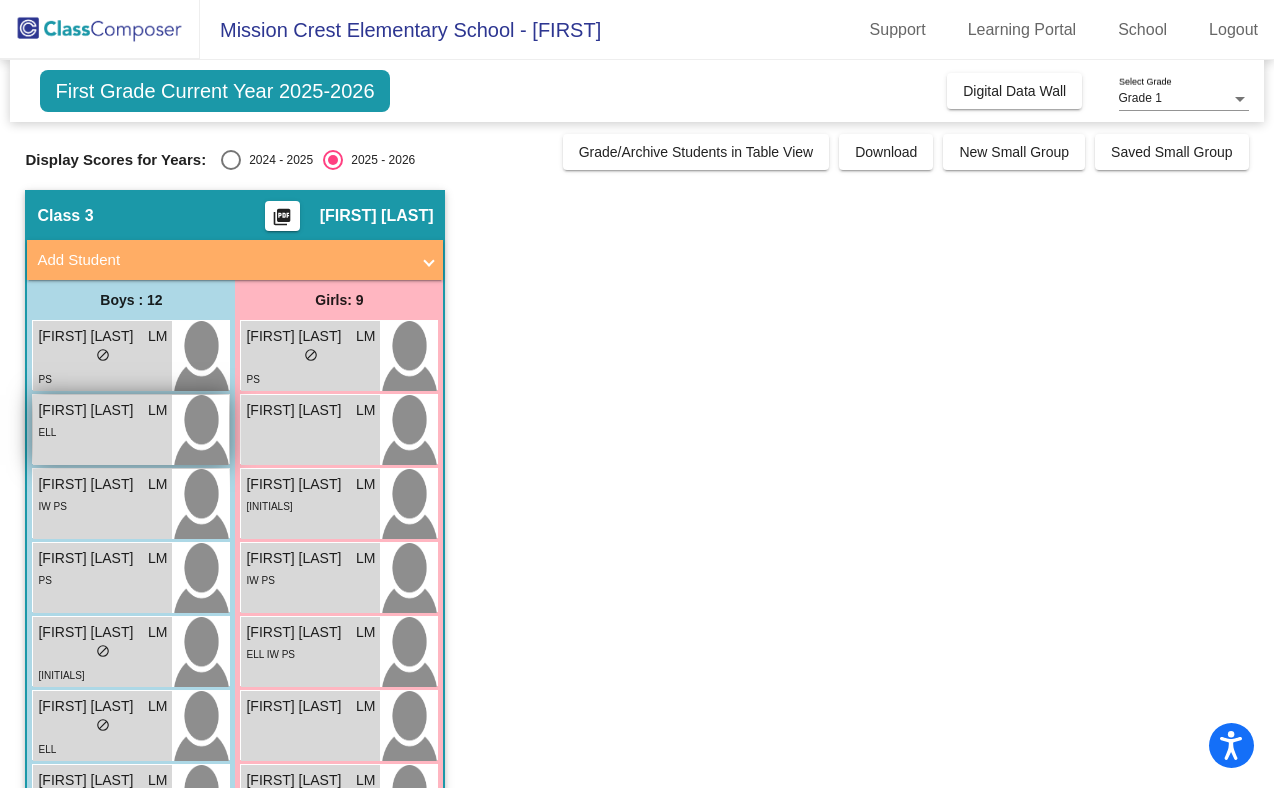 click on "ELL" at bounding box center [102, 431] 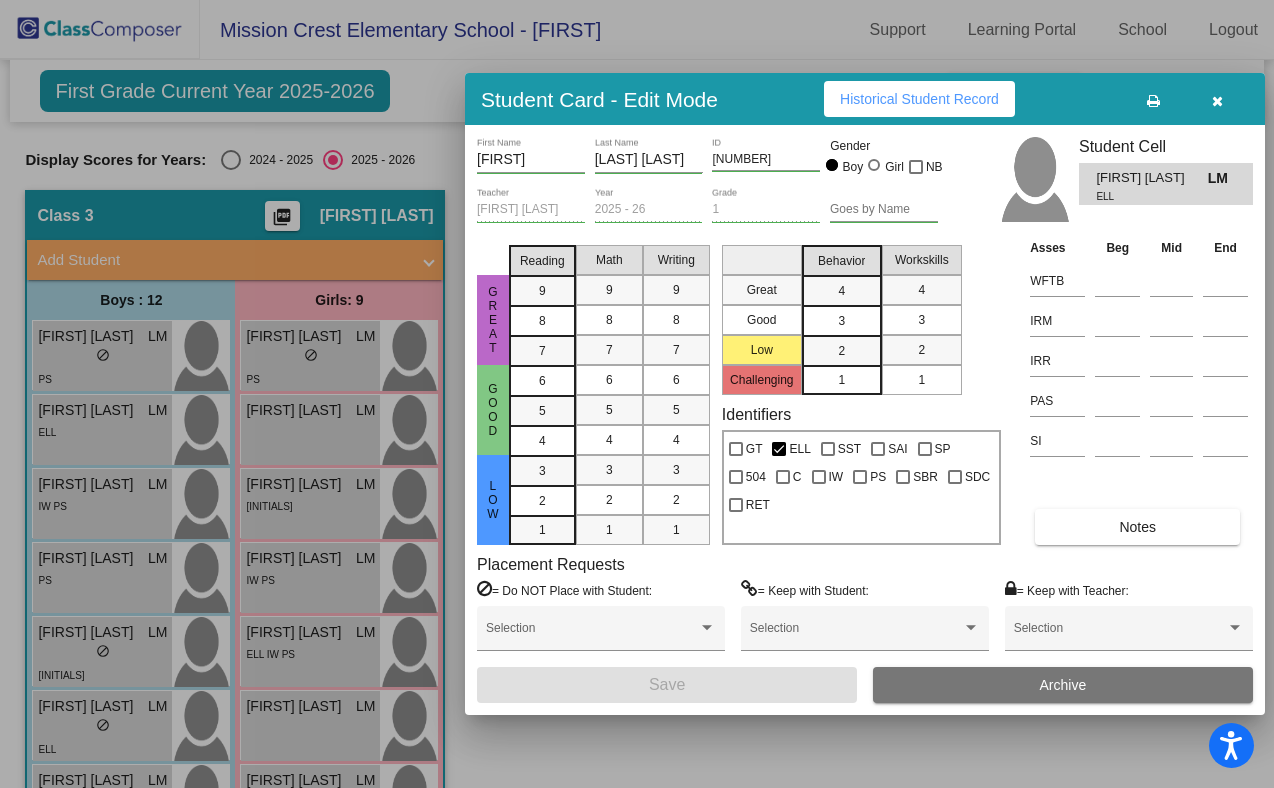 click on "Notes" at bounding box center [1137, 527] 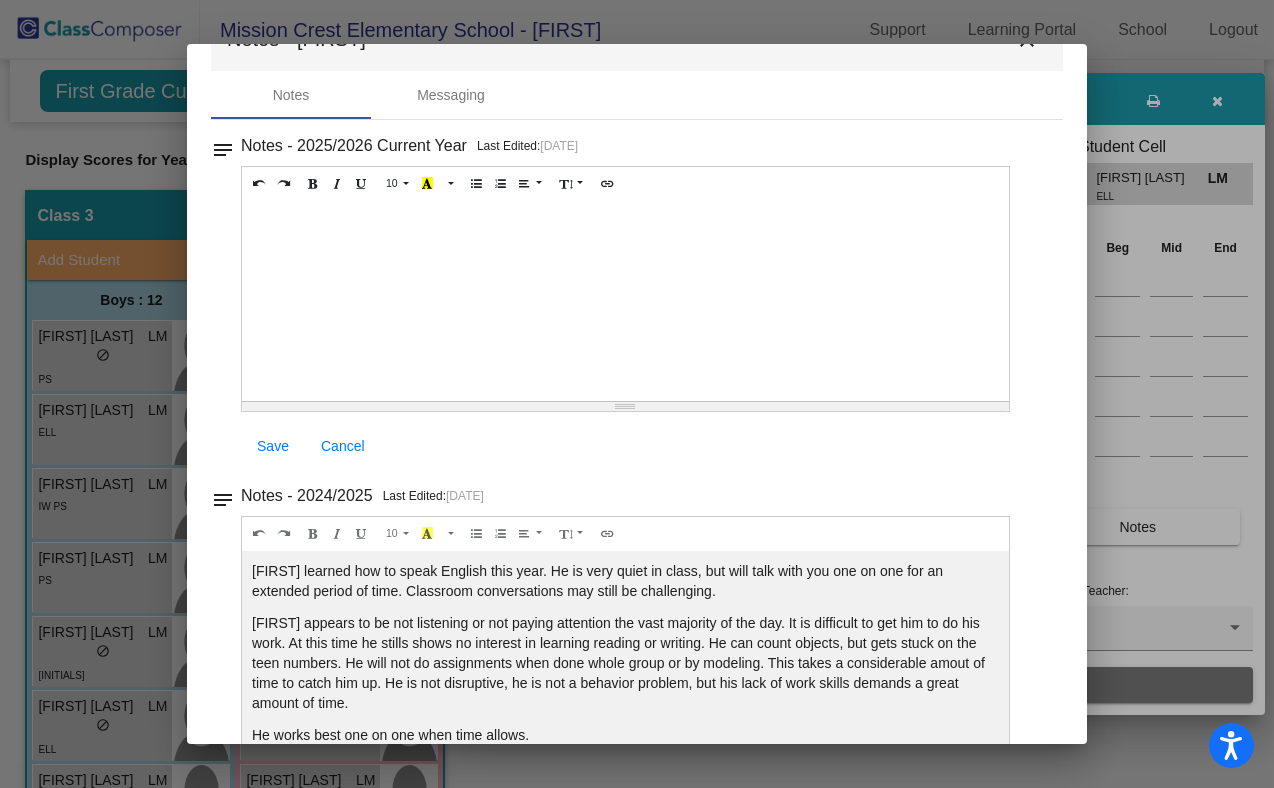 scroll, scrollTop: 104, scrollLeft: 0, axis: vertical 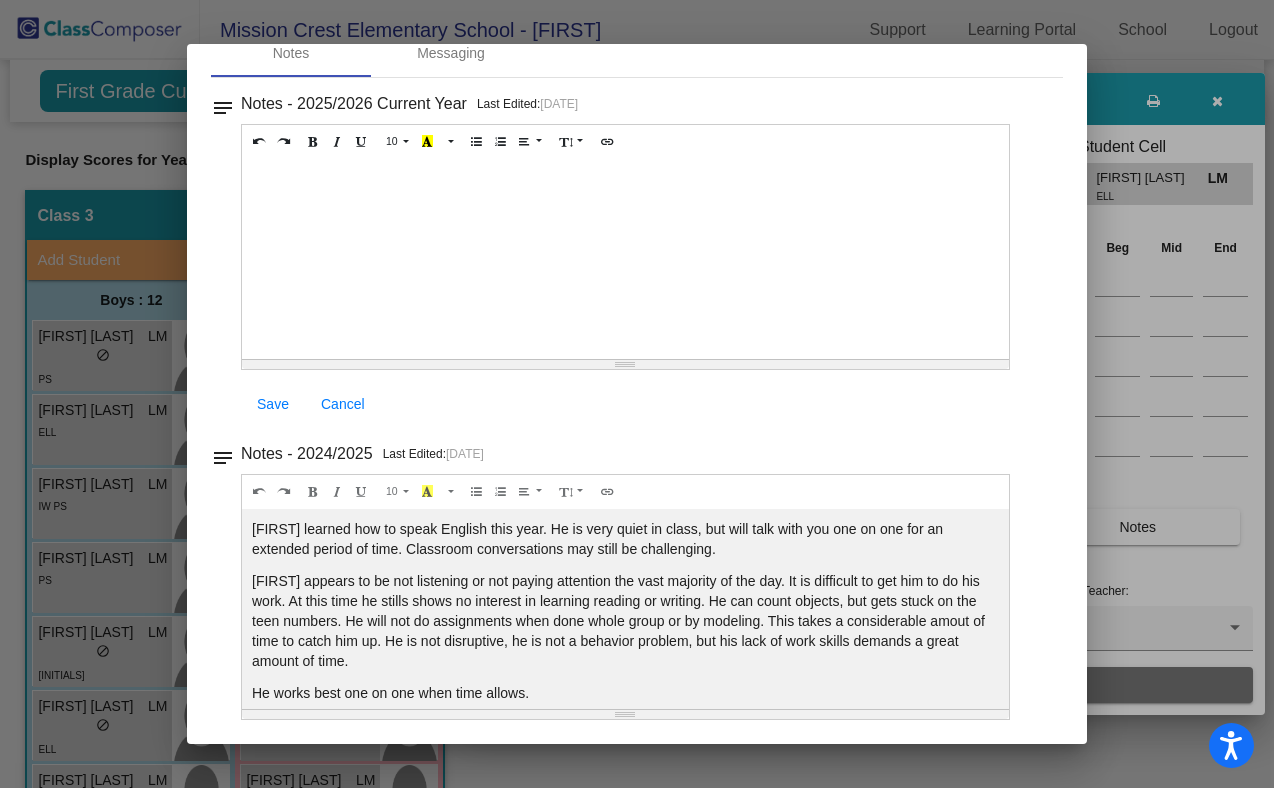 click at bounding box center [637, 394] 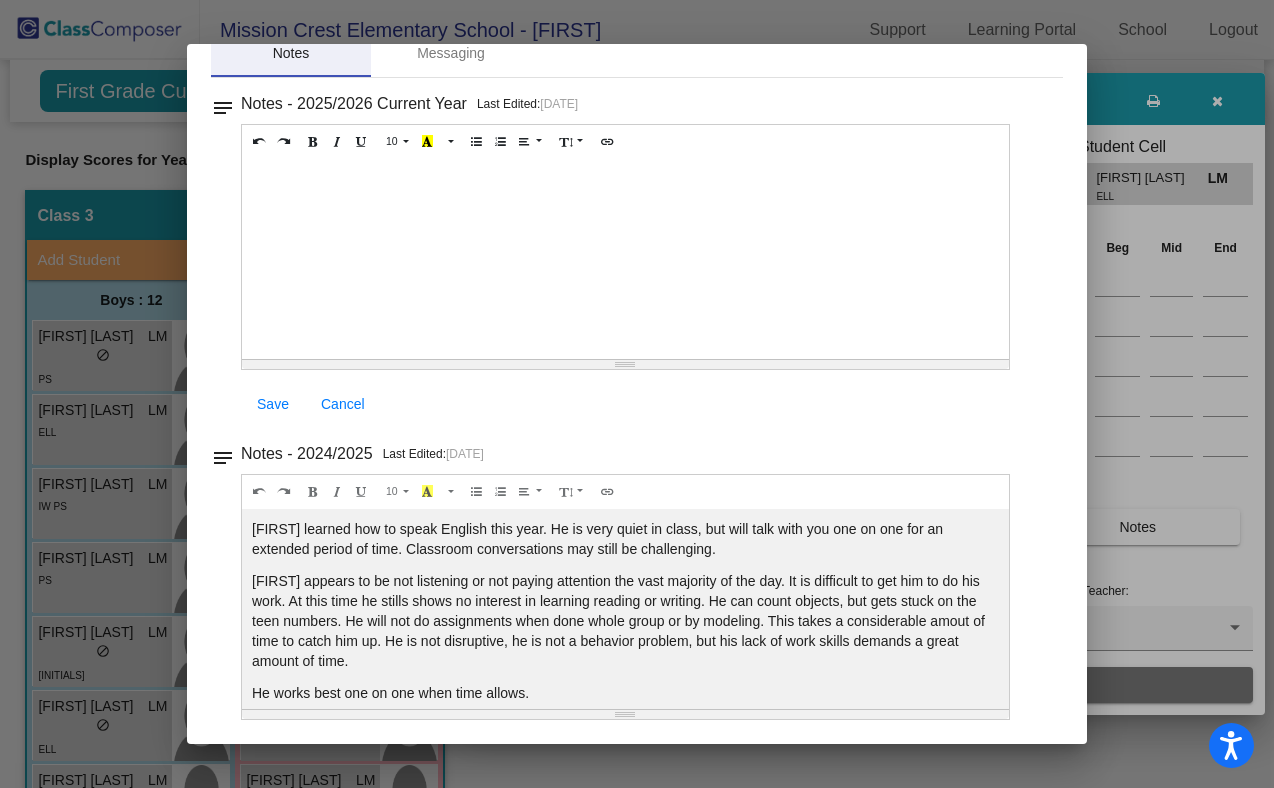scroll, scrollTop: 88, scrollLeft: 0, axis: vertical 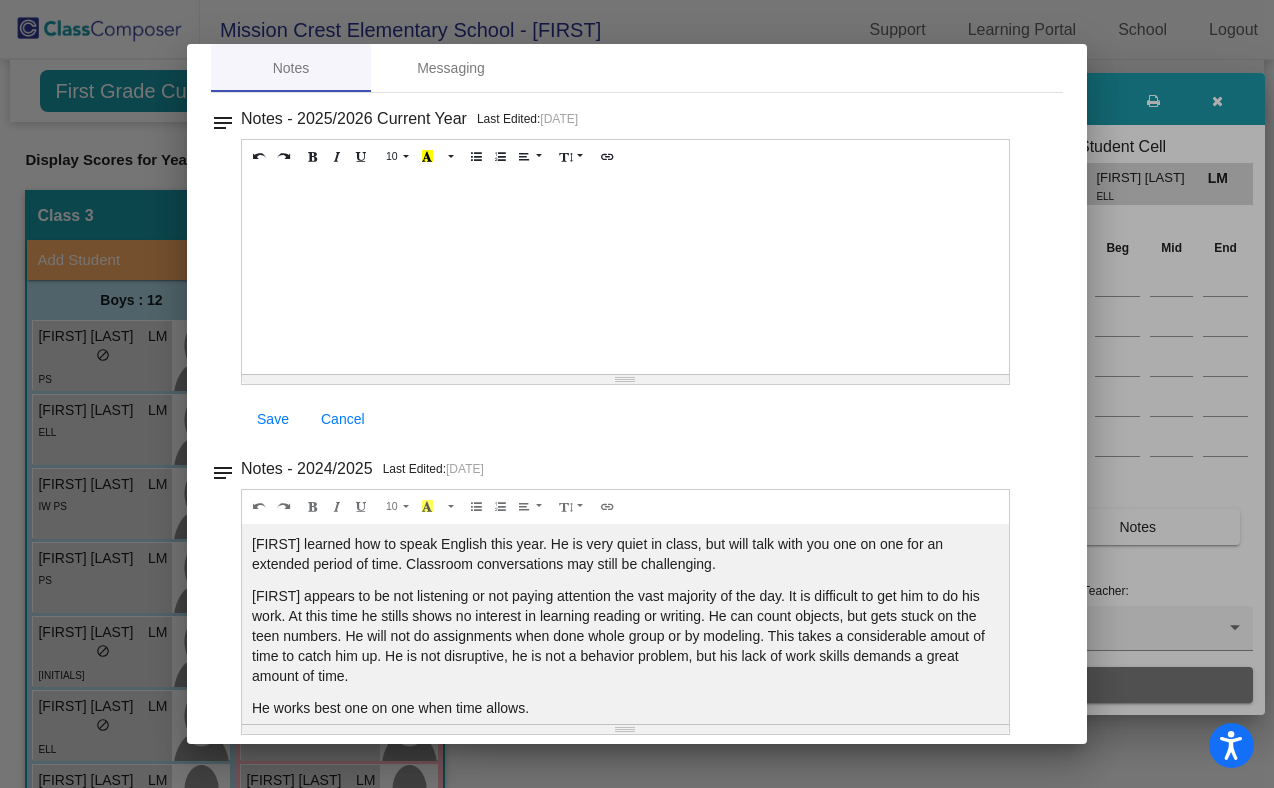 click at bounding box center [637, 394] 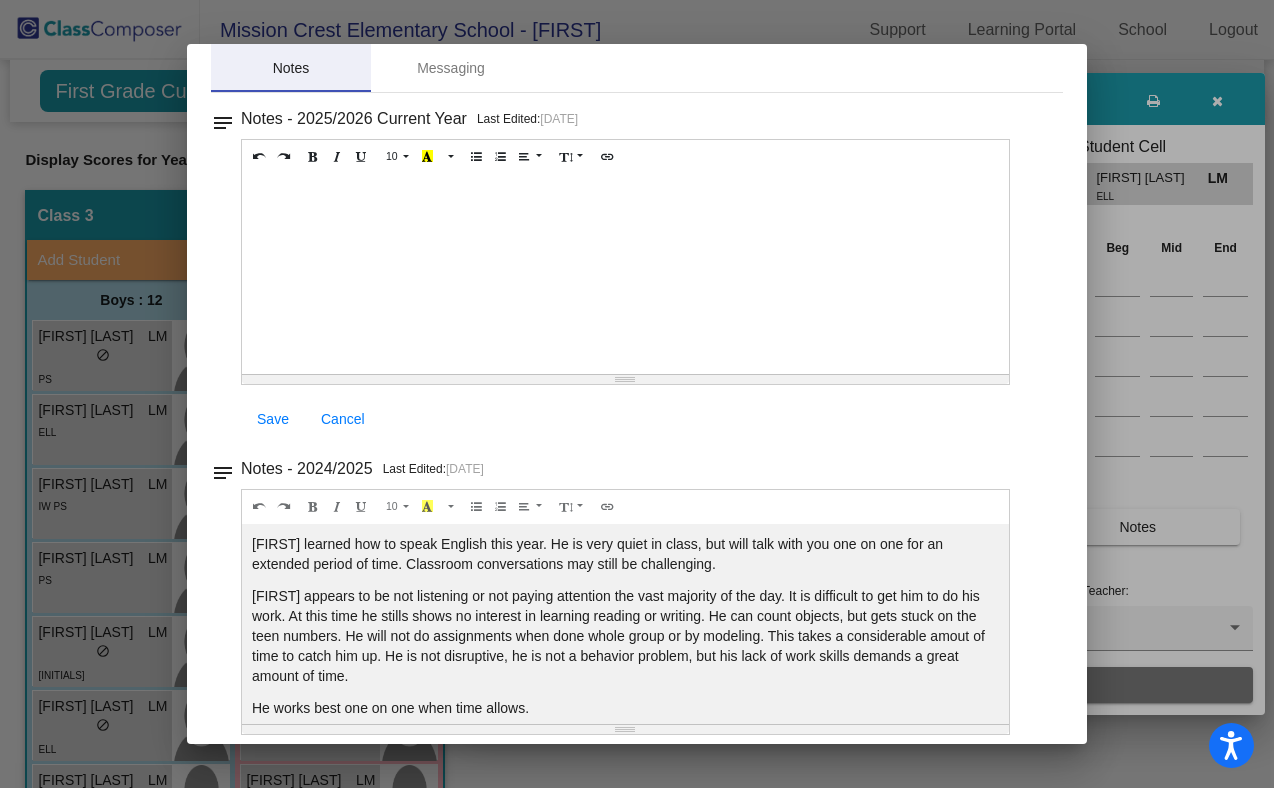 scroll, scrollTop: 0, scrollLeft: 0, axis: both 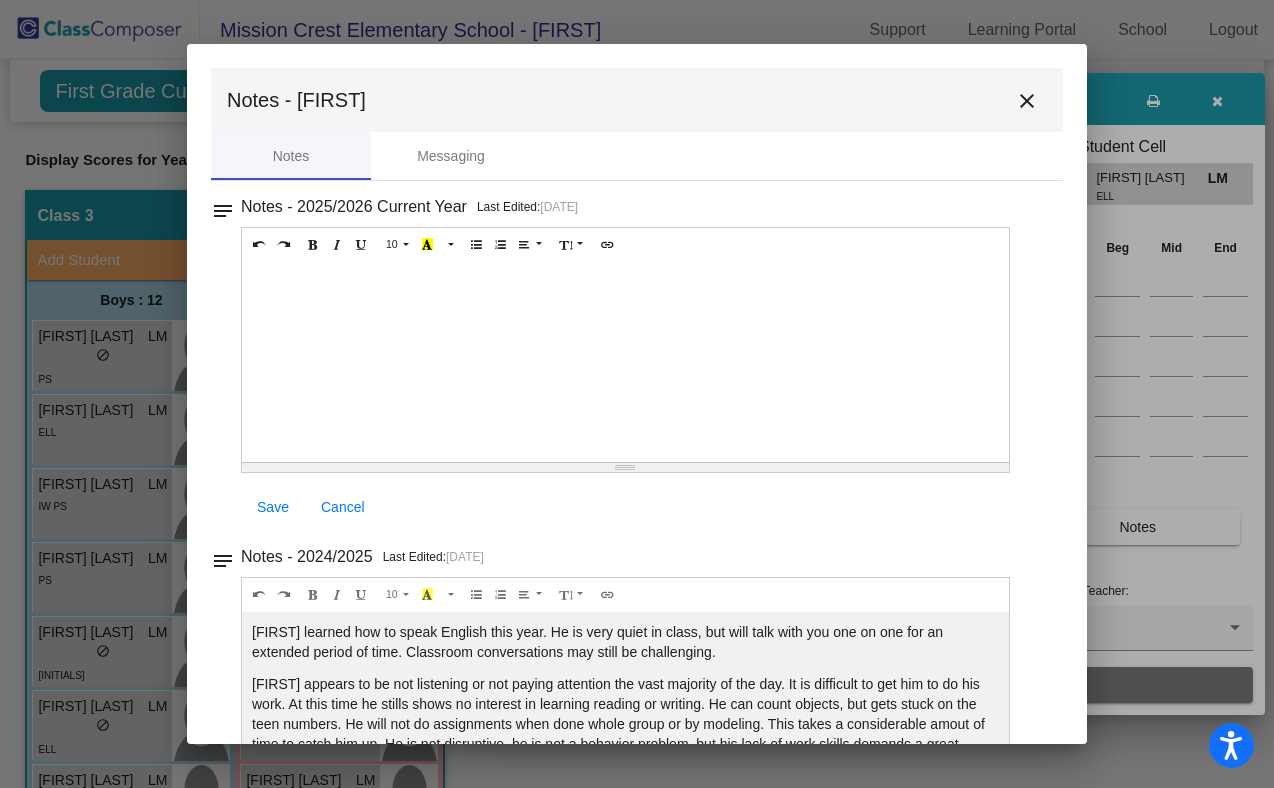 click on "close" at bounding box center (1027, 100) 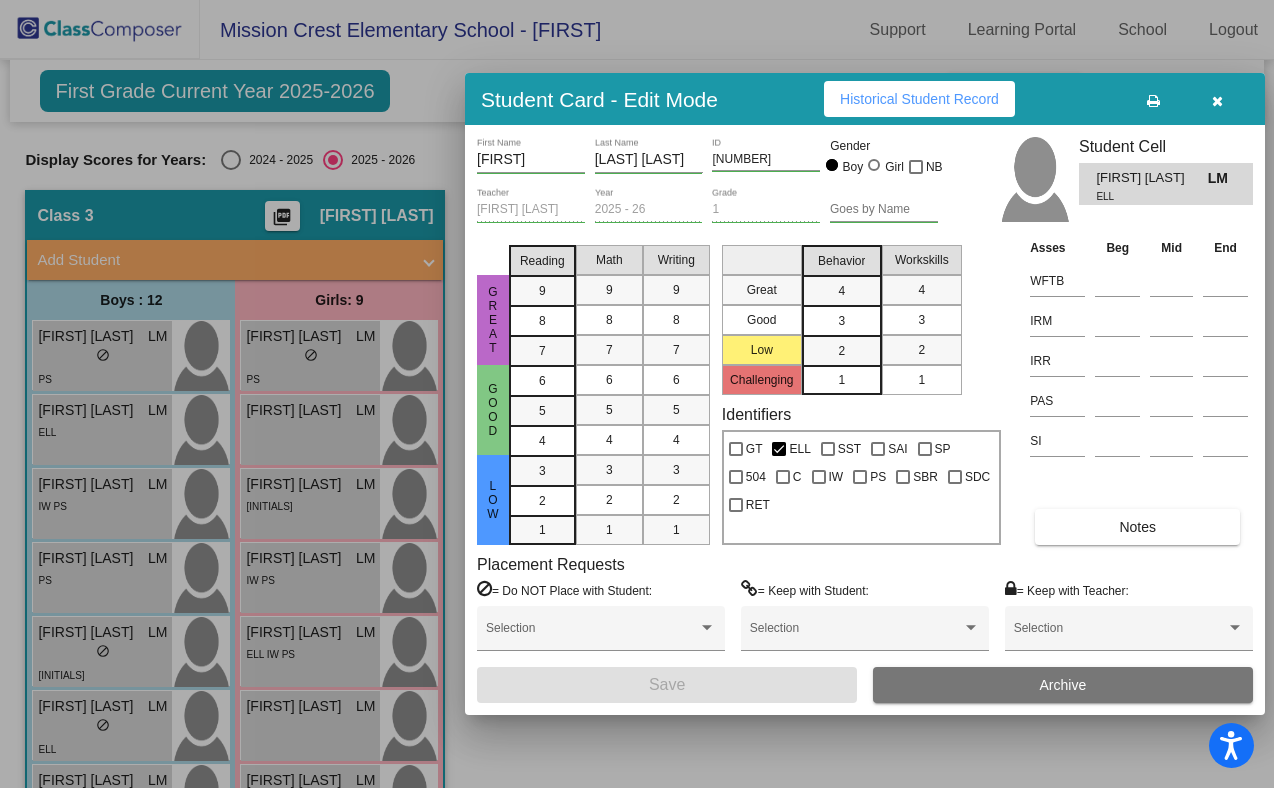 click at bounding box center (637, 394) 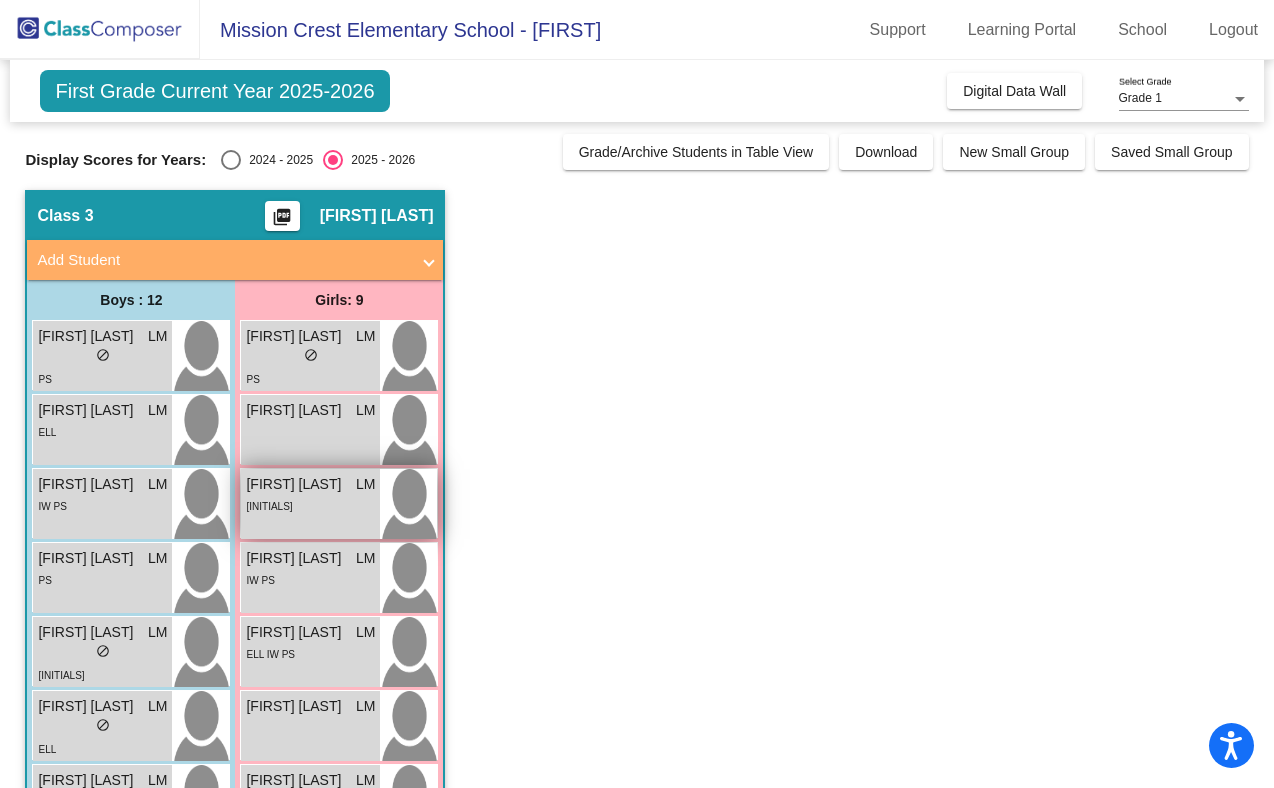 click on "SP IW PS" at bounding box center [310, 505] 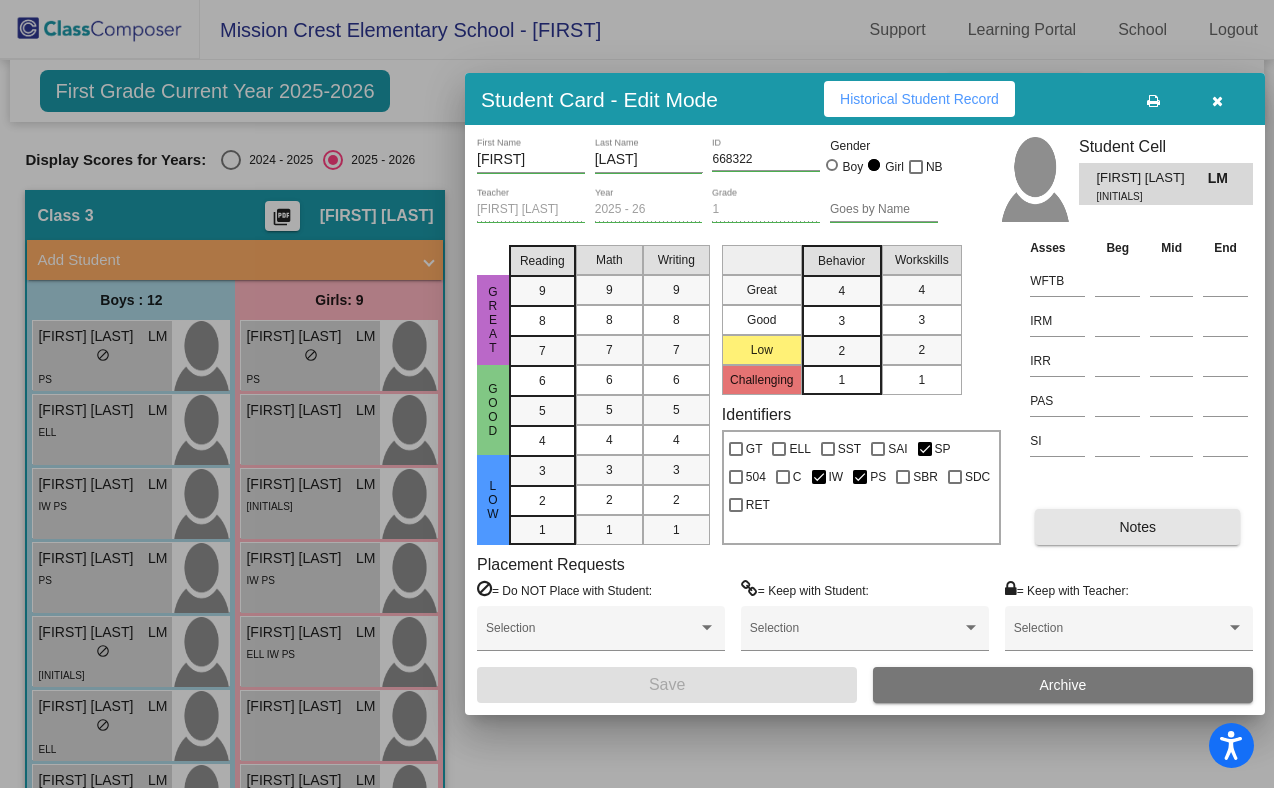 click on "Notes" at bounding box center (1137, 527) 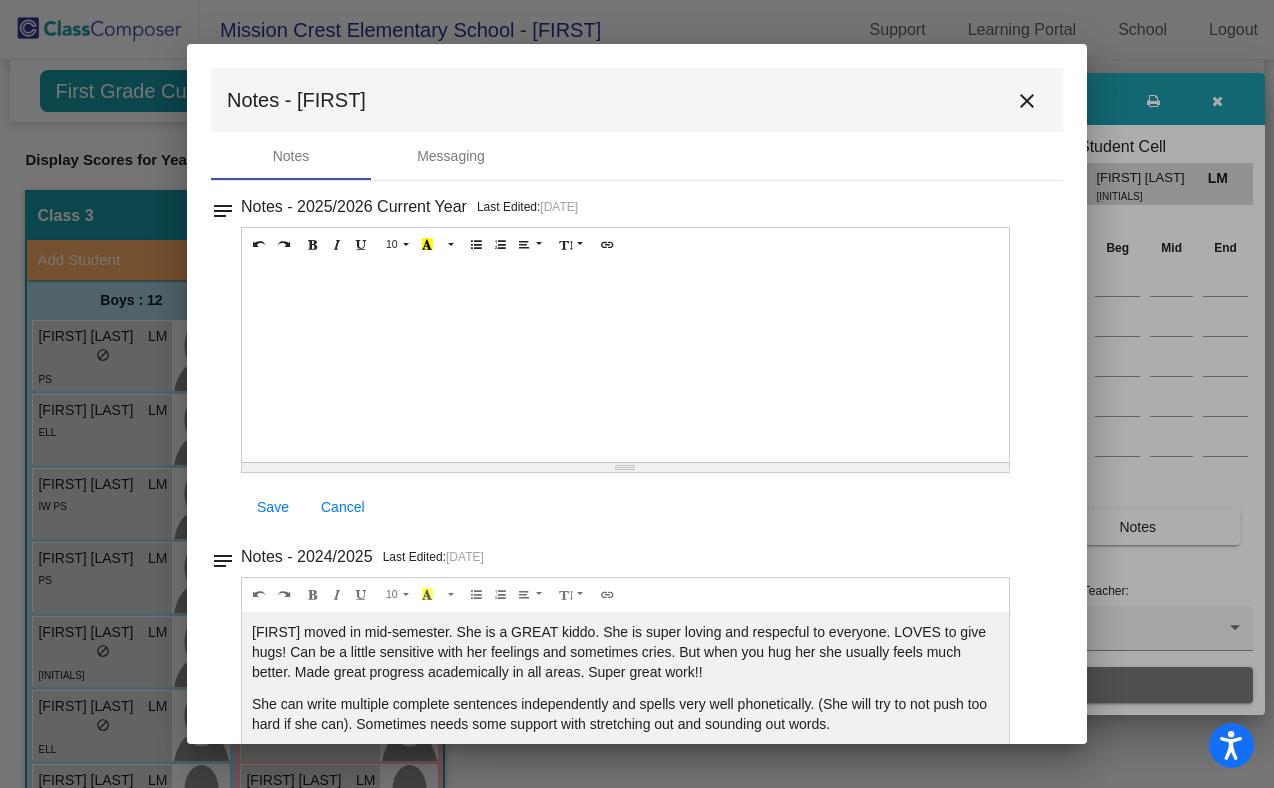 scroll, scrollTop: 104, scrollLeft: 0, axis: vertical 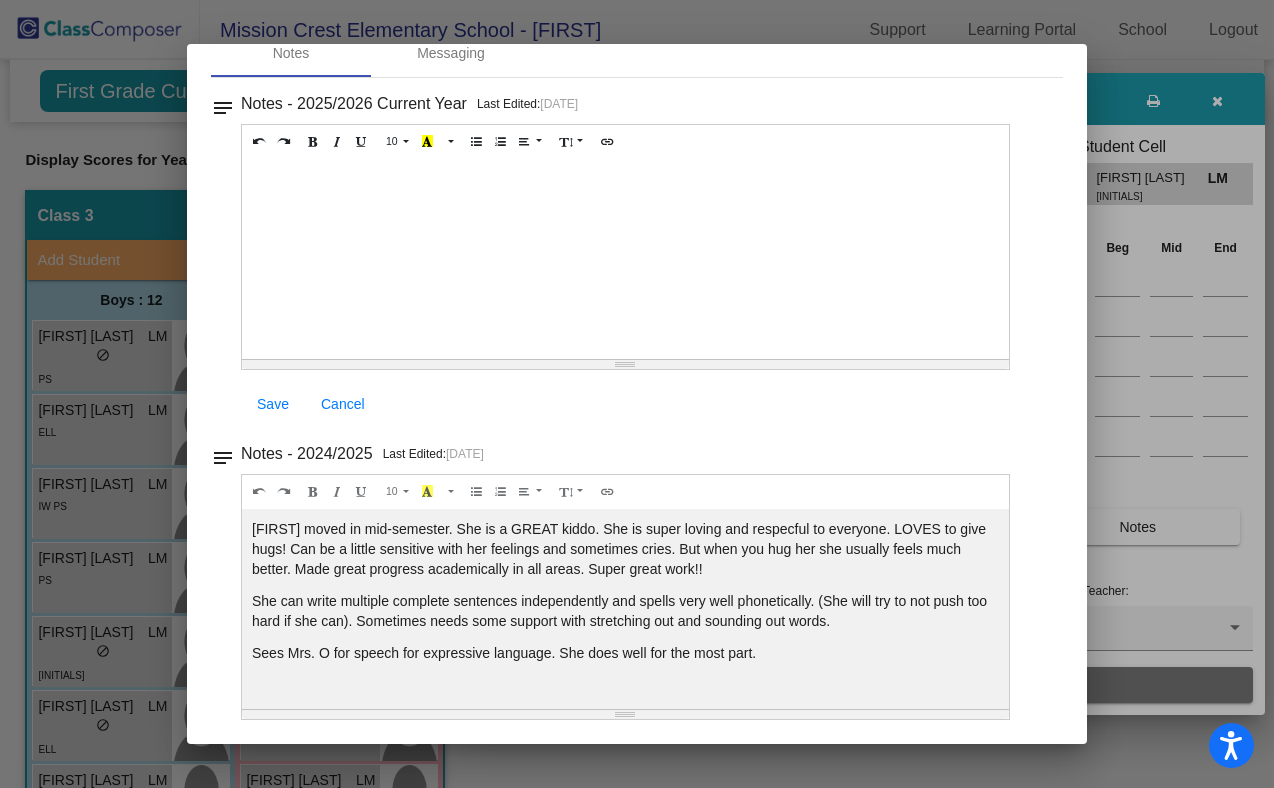 click at bounding box center [637, 394] 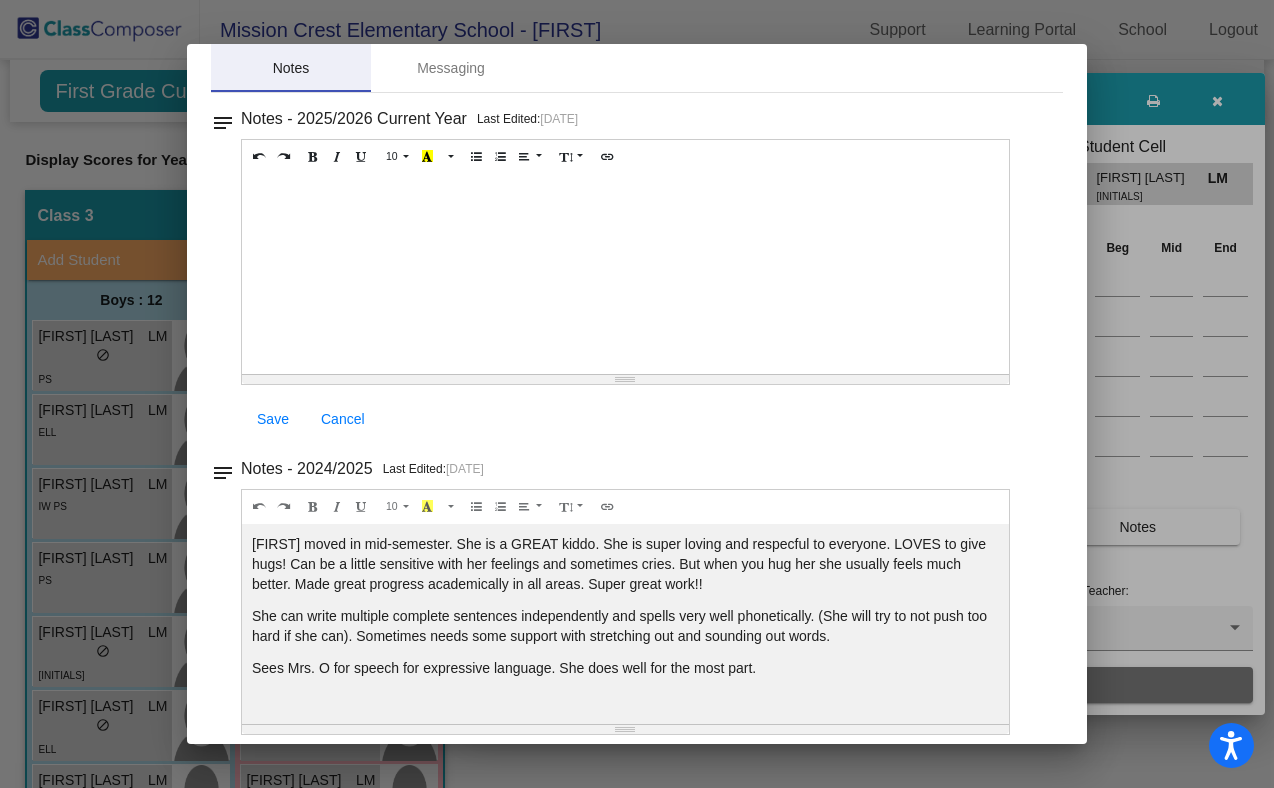 scroll, scrollTop: 0, scrollLeft: 0, axis: both 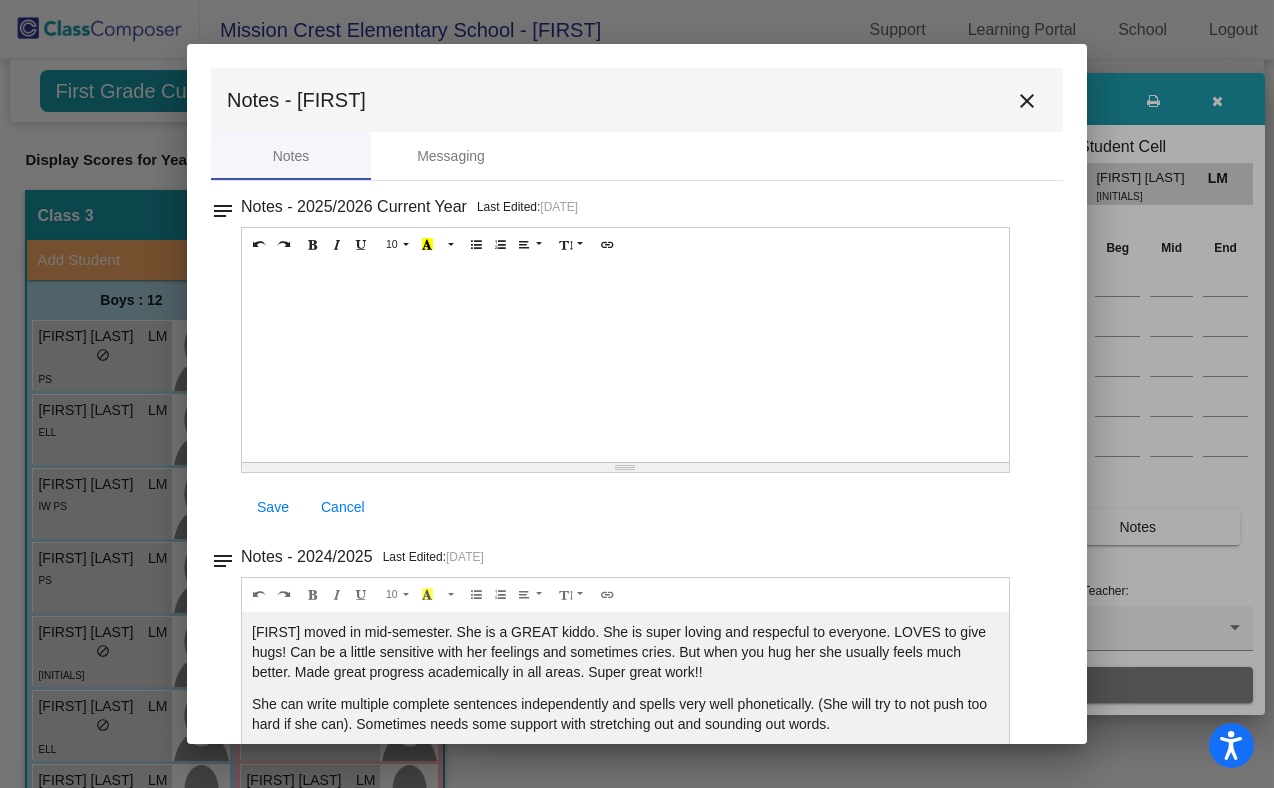 click on "close" at bounding box center (1027, 101) 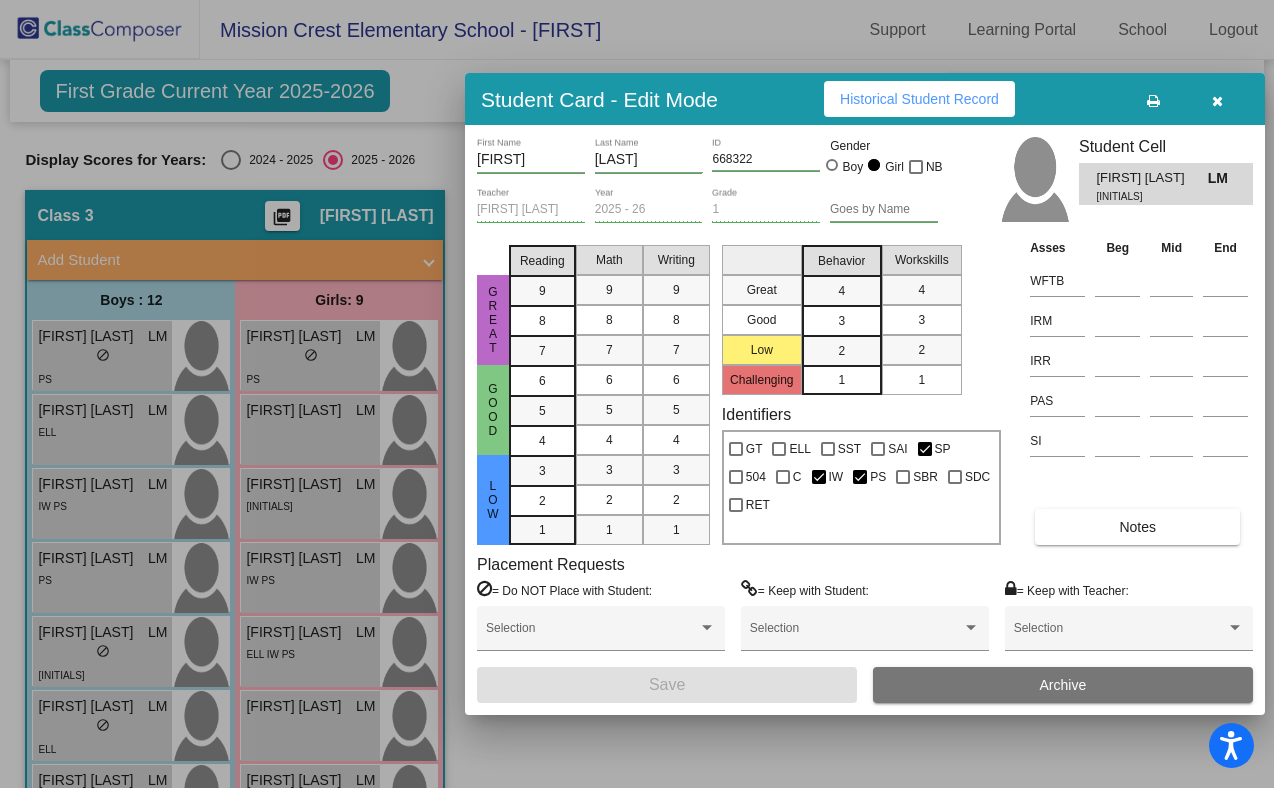 click at bounding box center [637, 394] 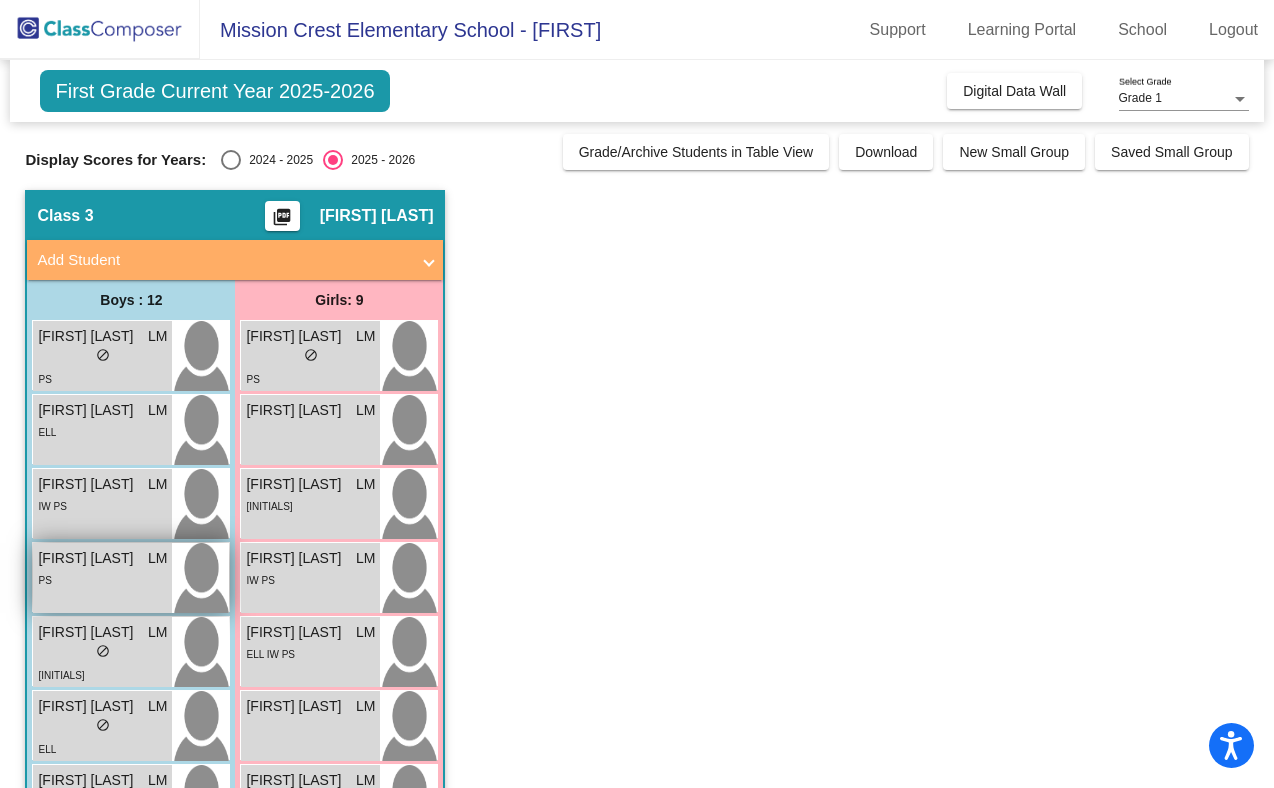 click on "PS" at bounding box center (102, 579) 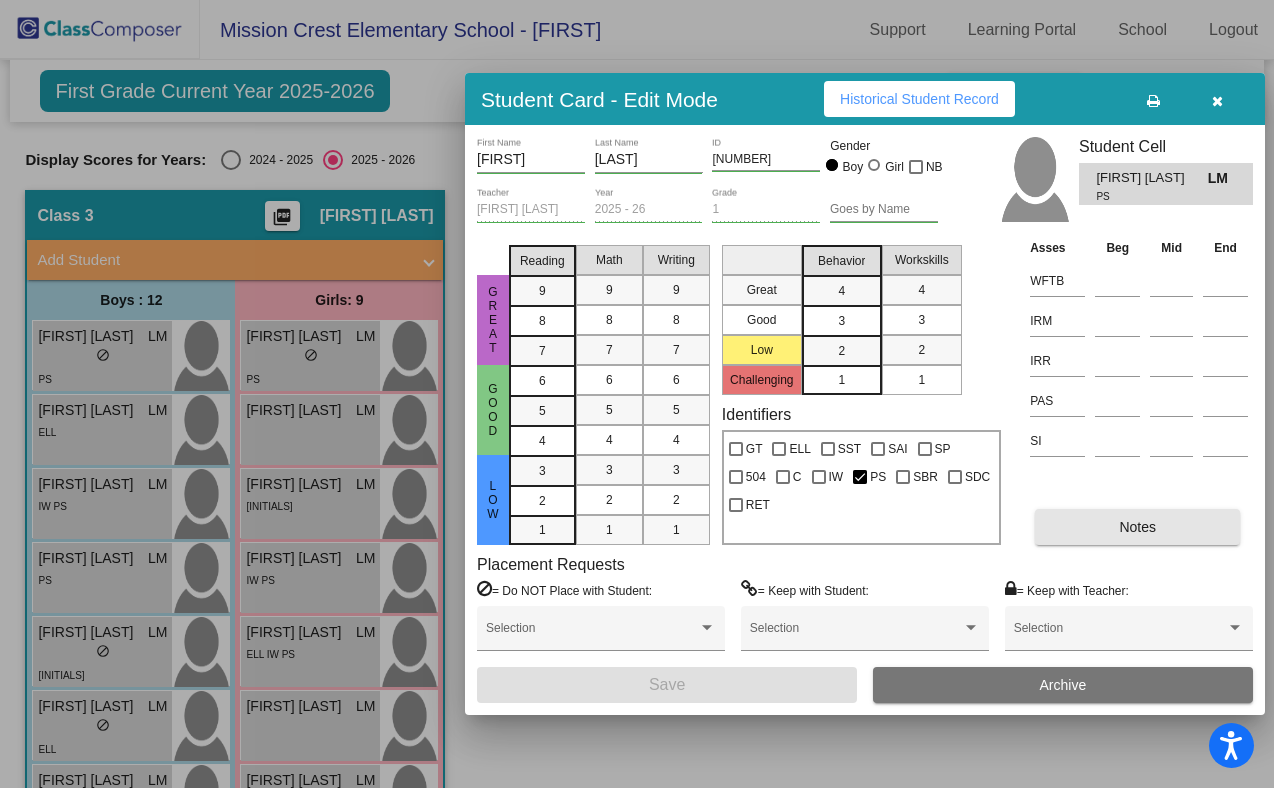 click on "Notes" at bounding box center (1137, 527) 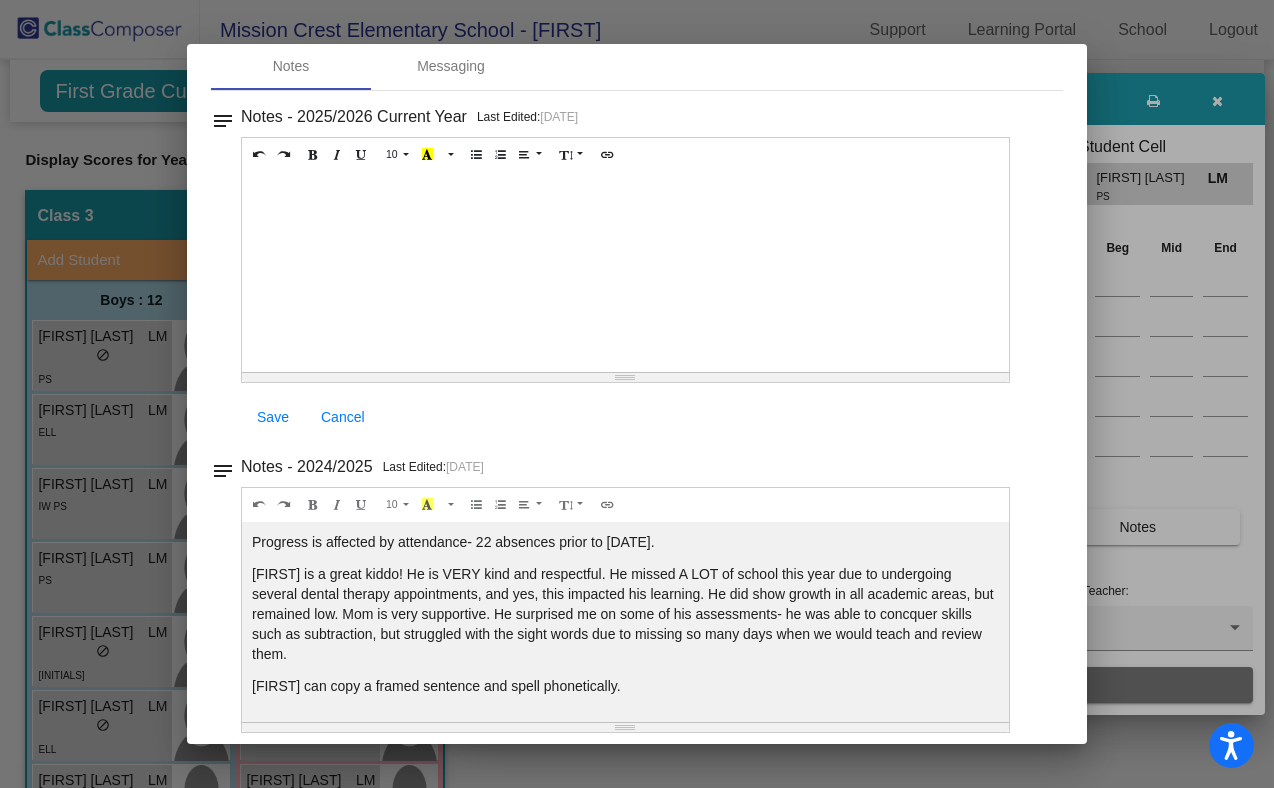 scroll, scrollTop: 104, scrollLeft: 0, axis: vertical 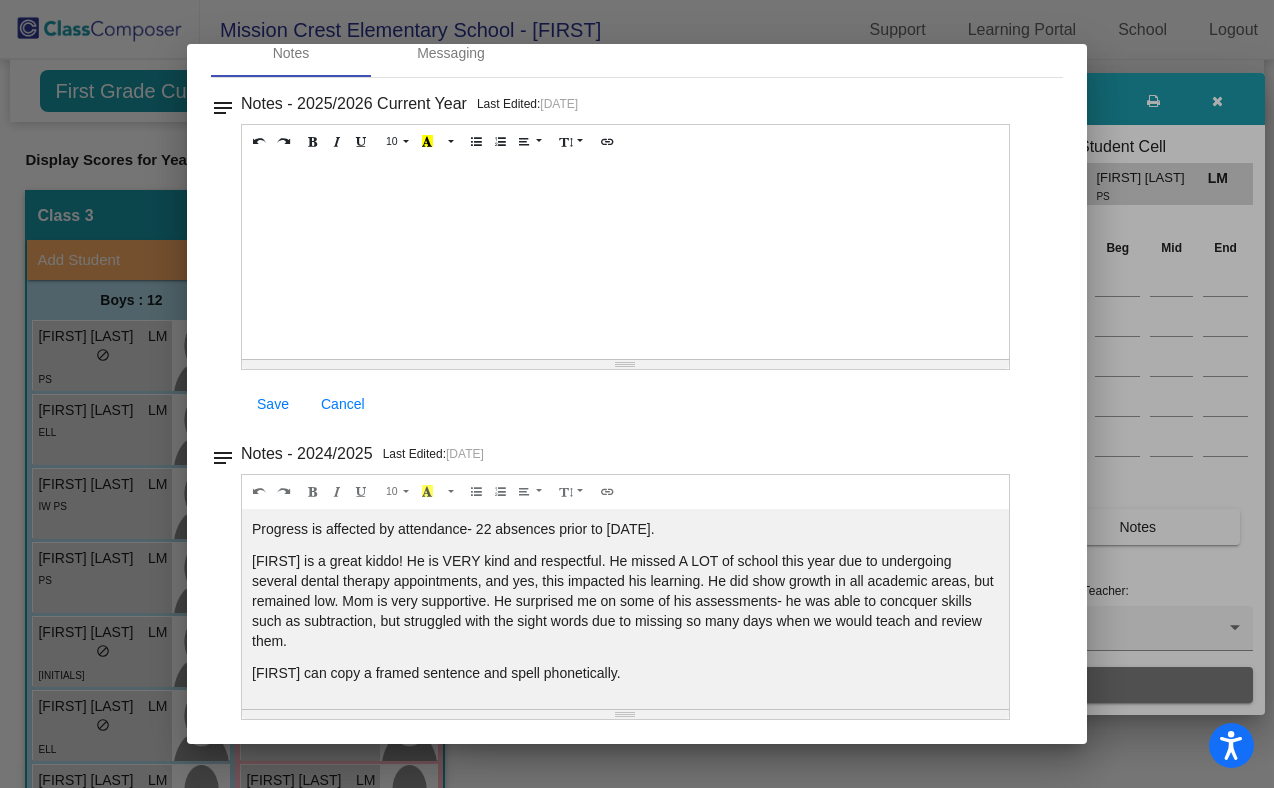 click at bounding box center (637, 394) 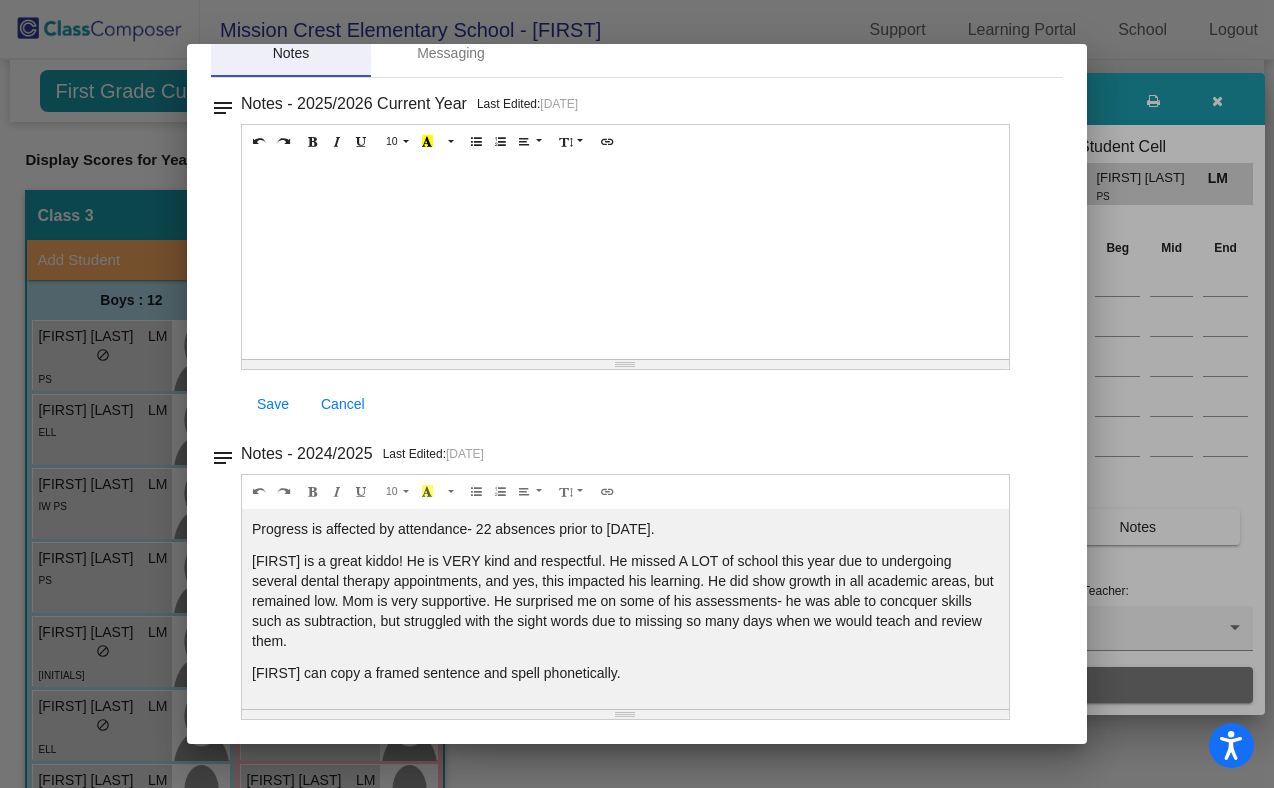 scroll, scrollTop: 88, scrollLeft: 0, axis: vertical 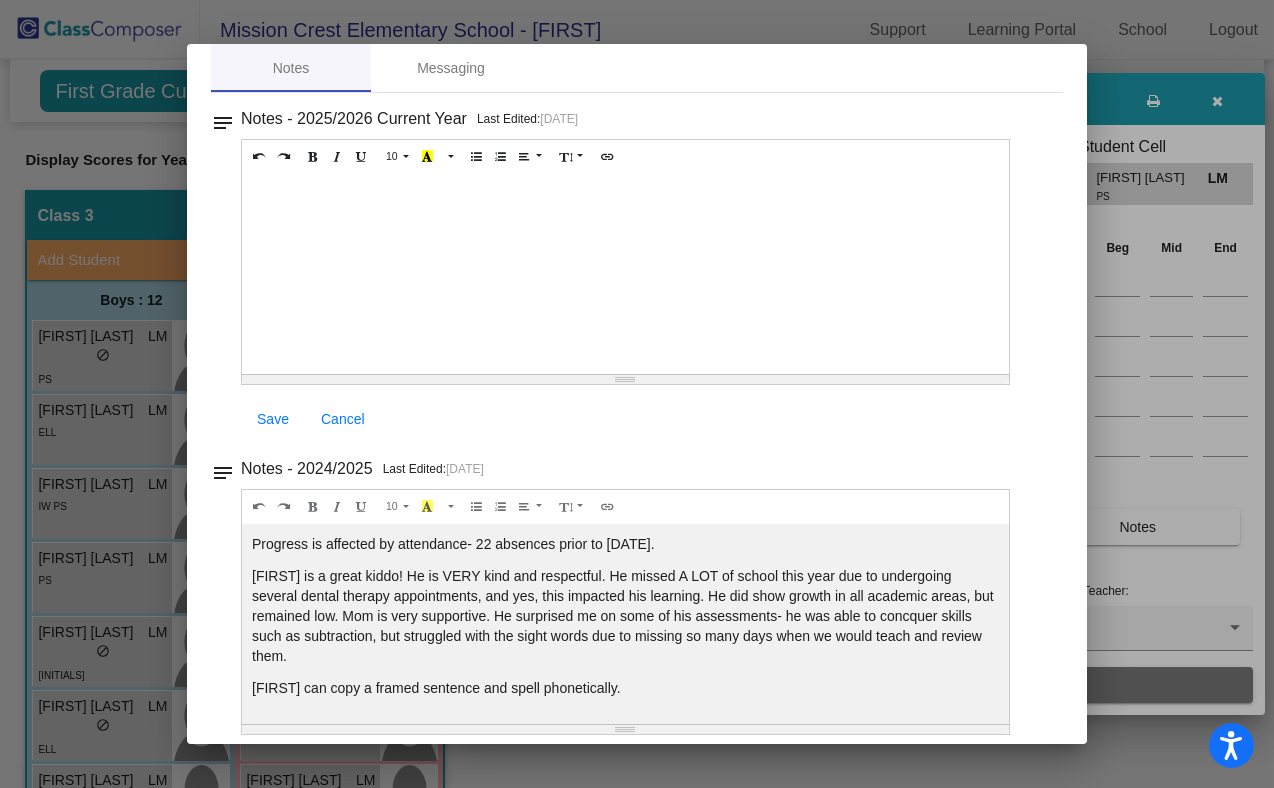 click at bounding box center (637, 394) 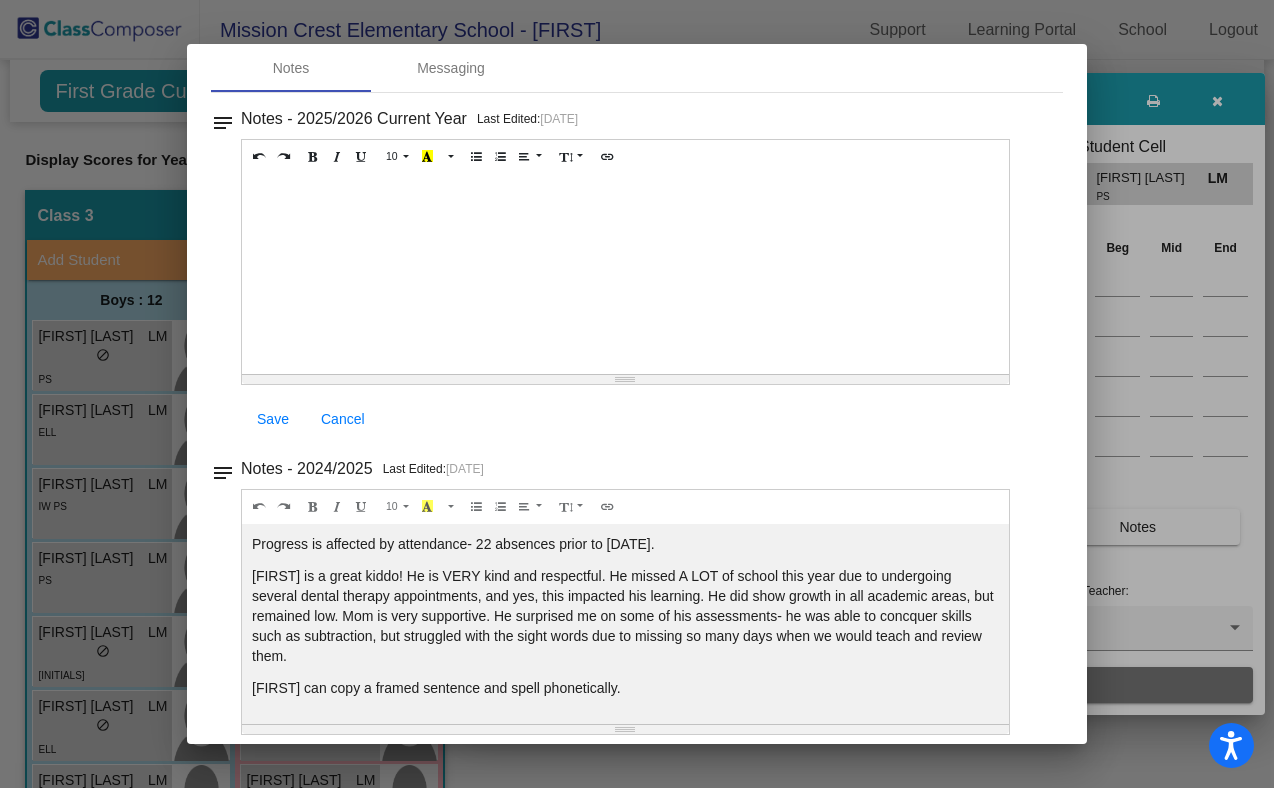 click at bounding box center (637, 394) 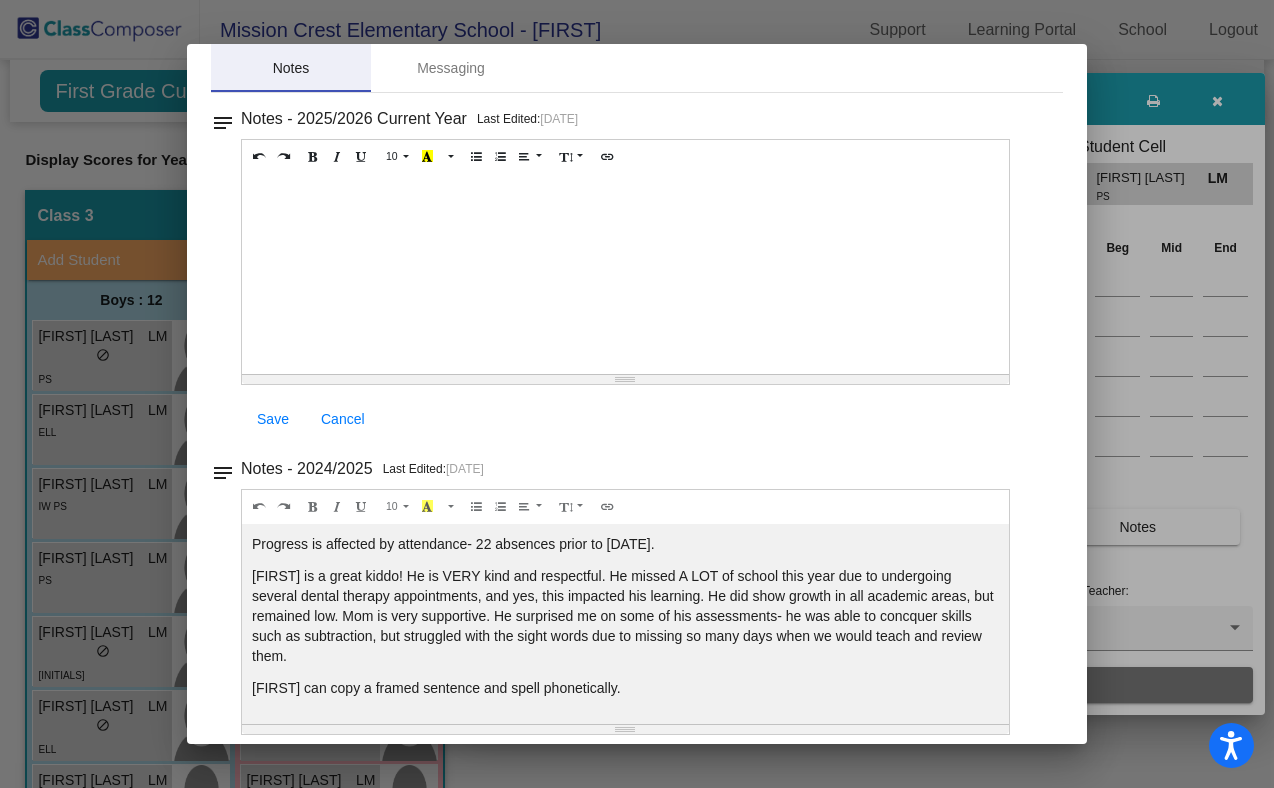 scroll, scrollTop: 0, scrollLeft: 0, axis: both 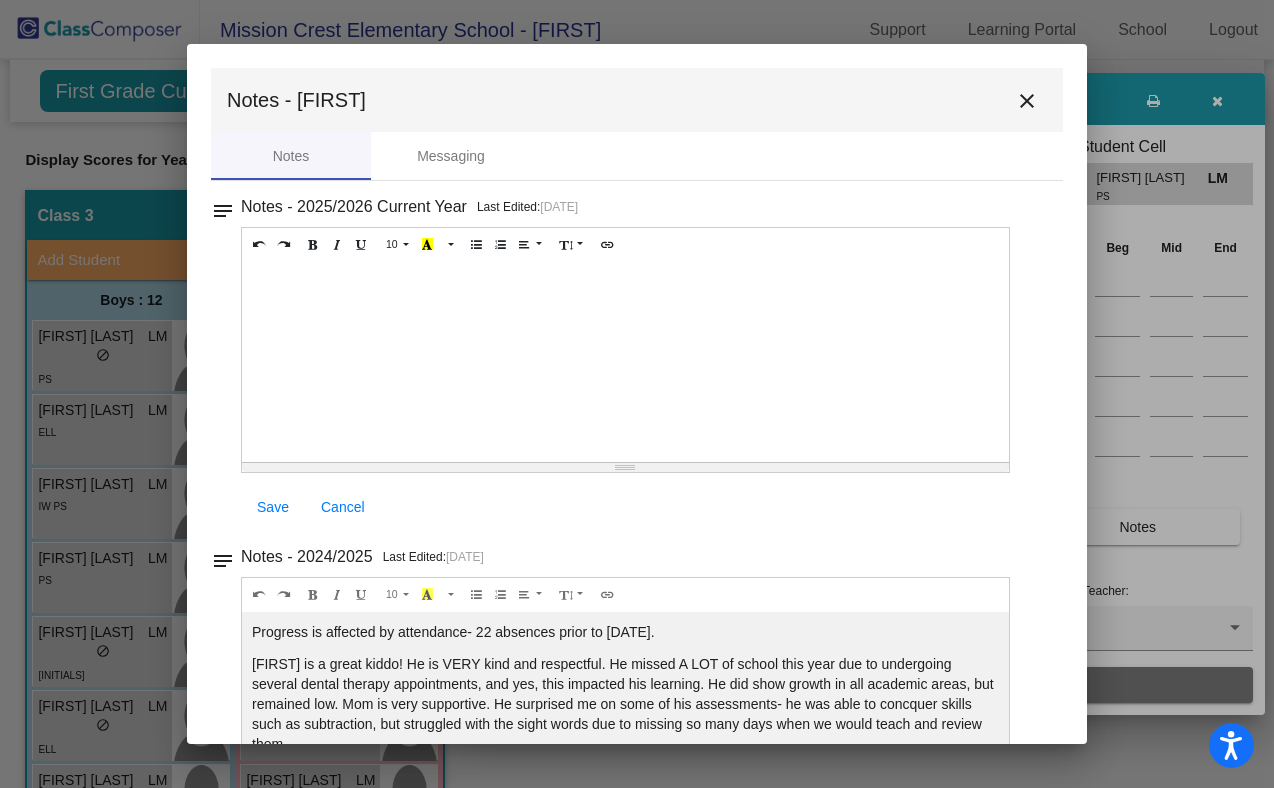 click on "close" at bounding box center [1027, 101] 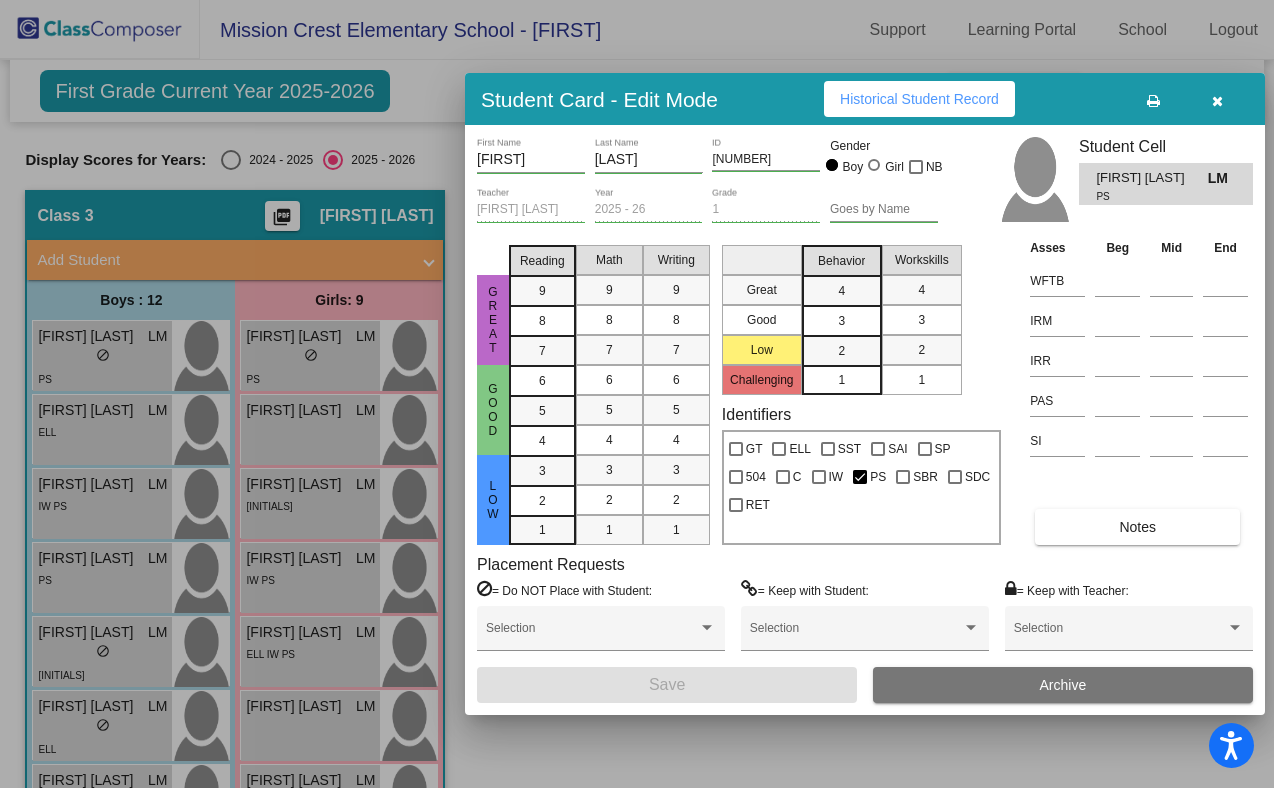 click at bounding box center (637, 394) 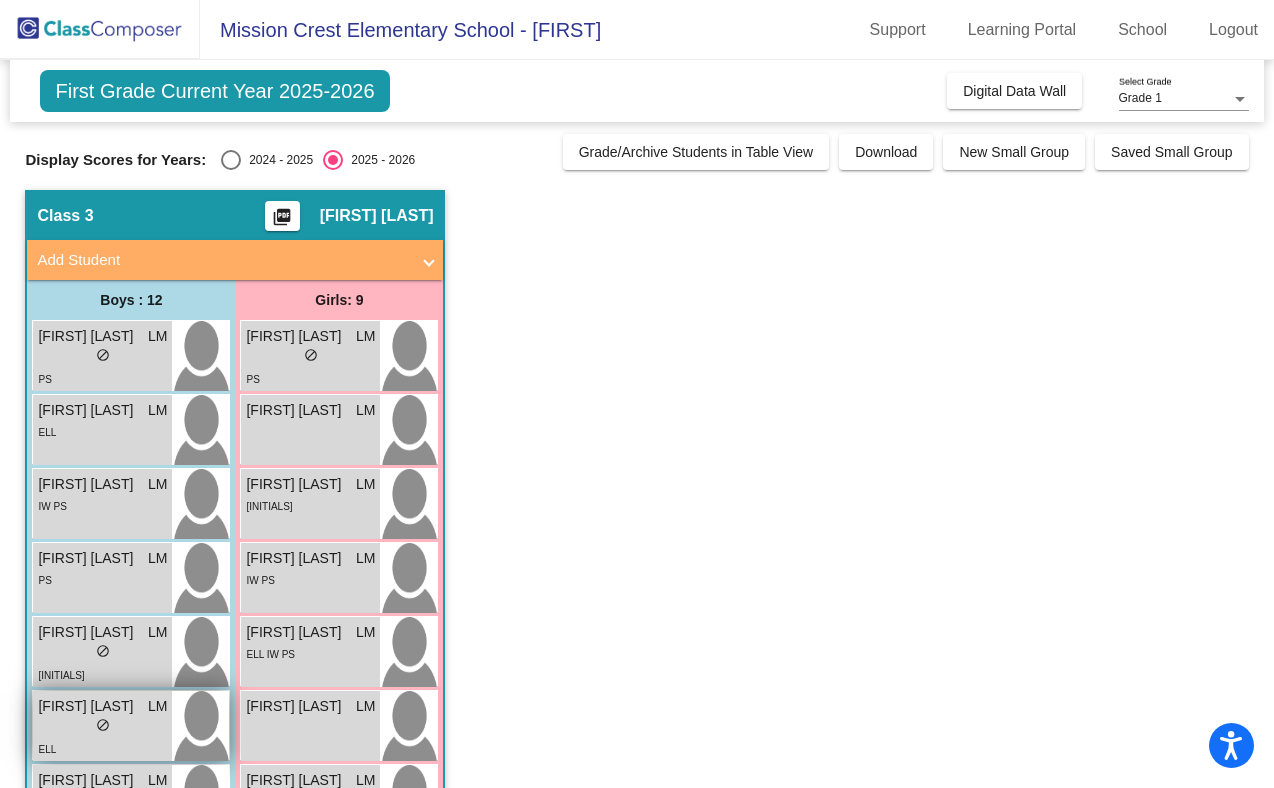 click on "John Melendez" at bounding box center [88, 706] 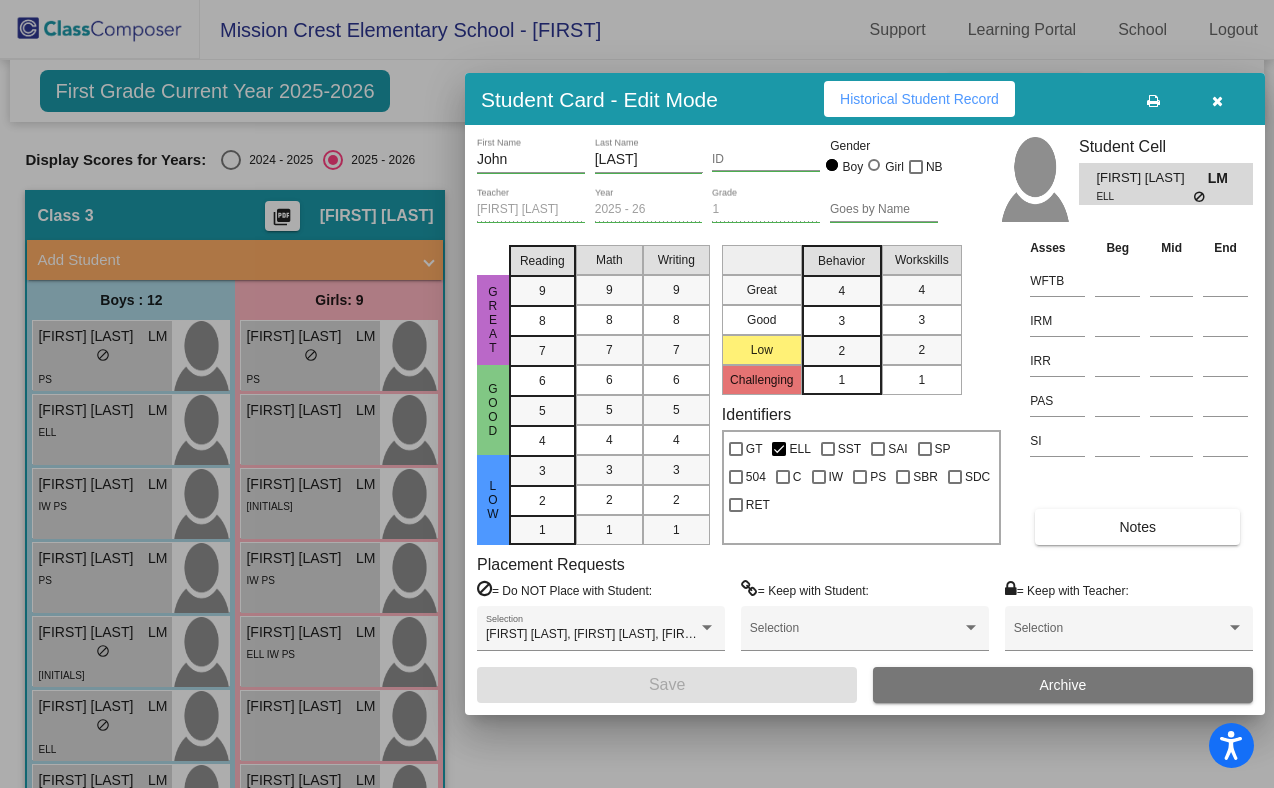 click on "Notes" at bounding box center [1137, 527] 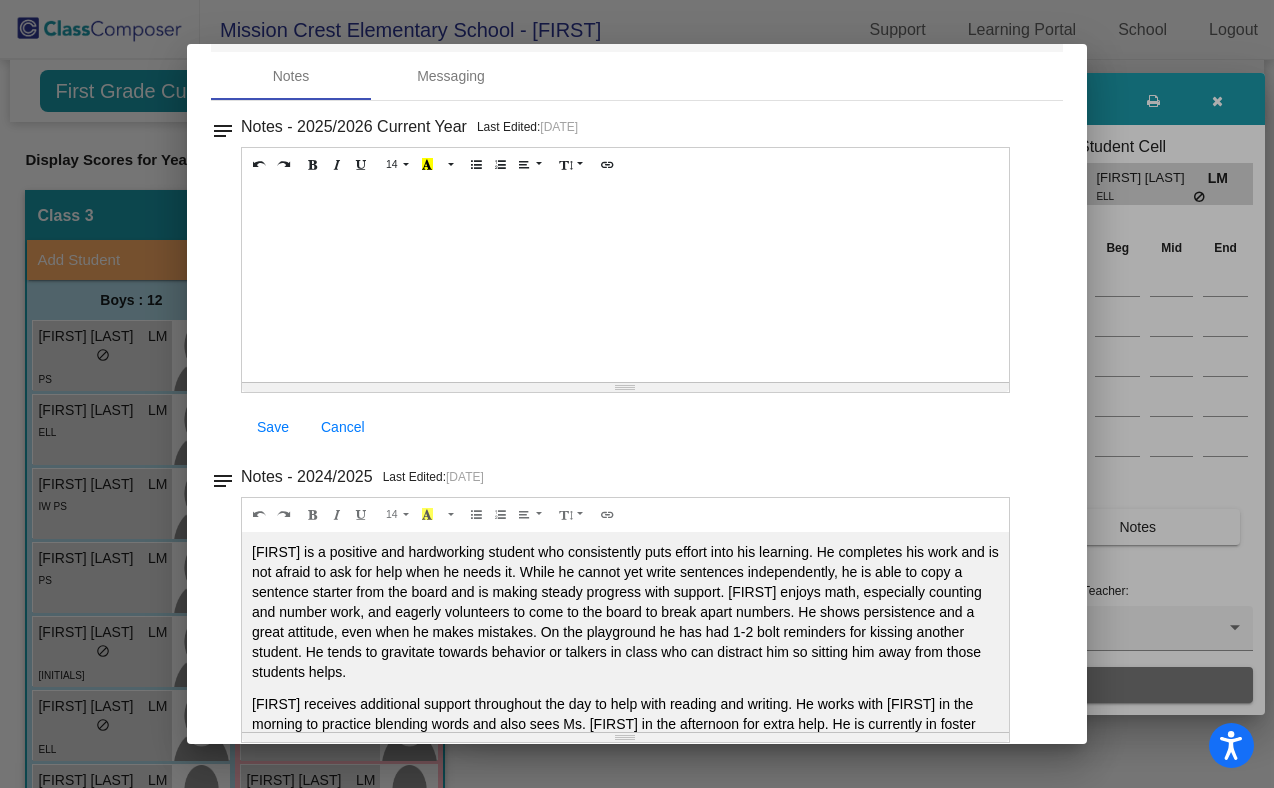 scroll, scrollTop: 104, scrollLeft: 0, axis: vertical 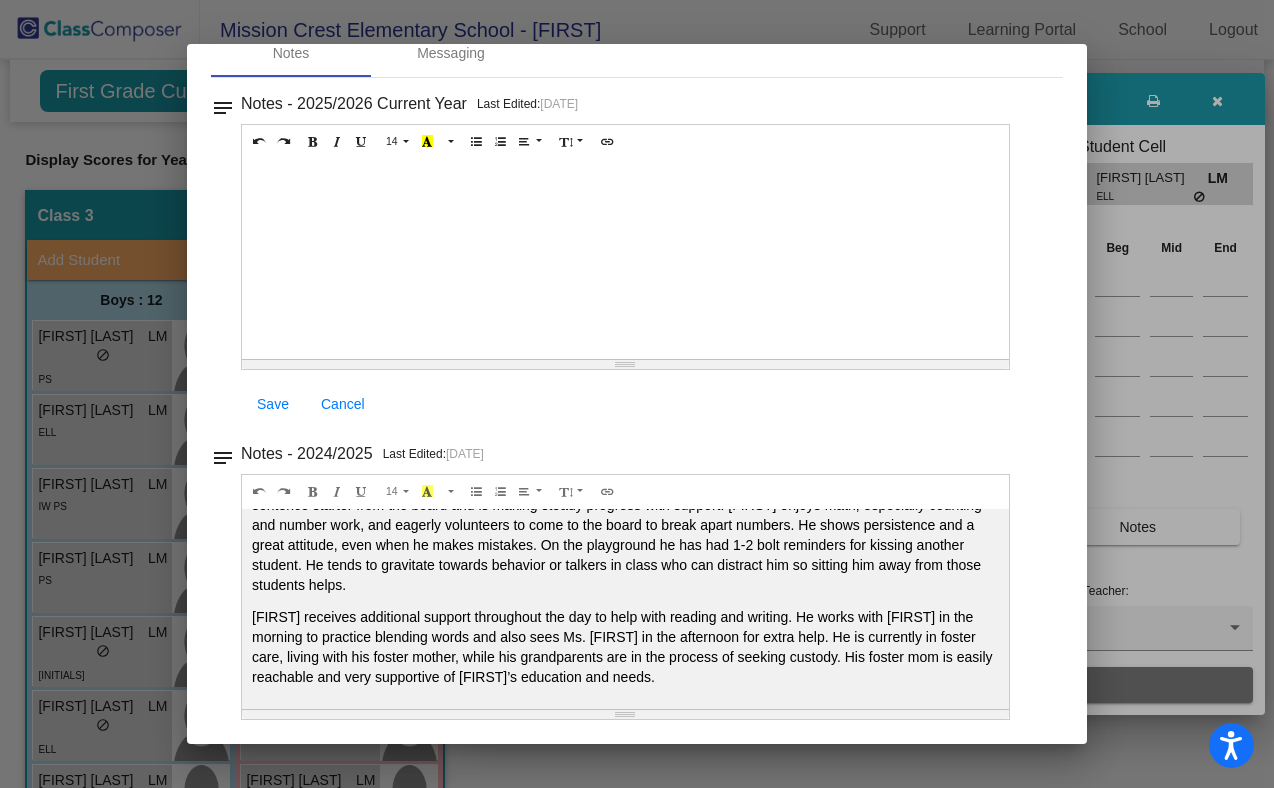click at bounding box center (637, 394) 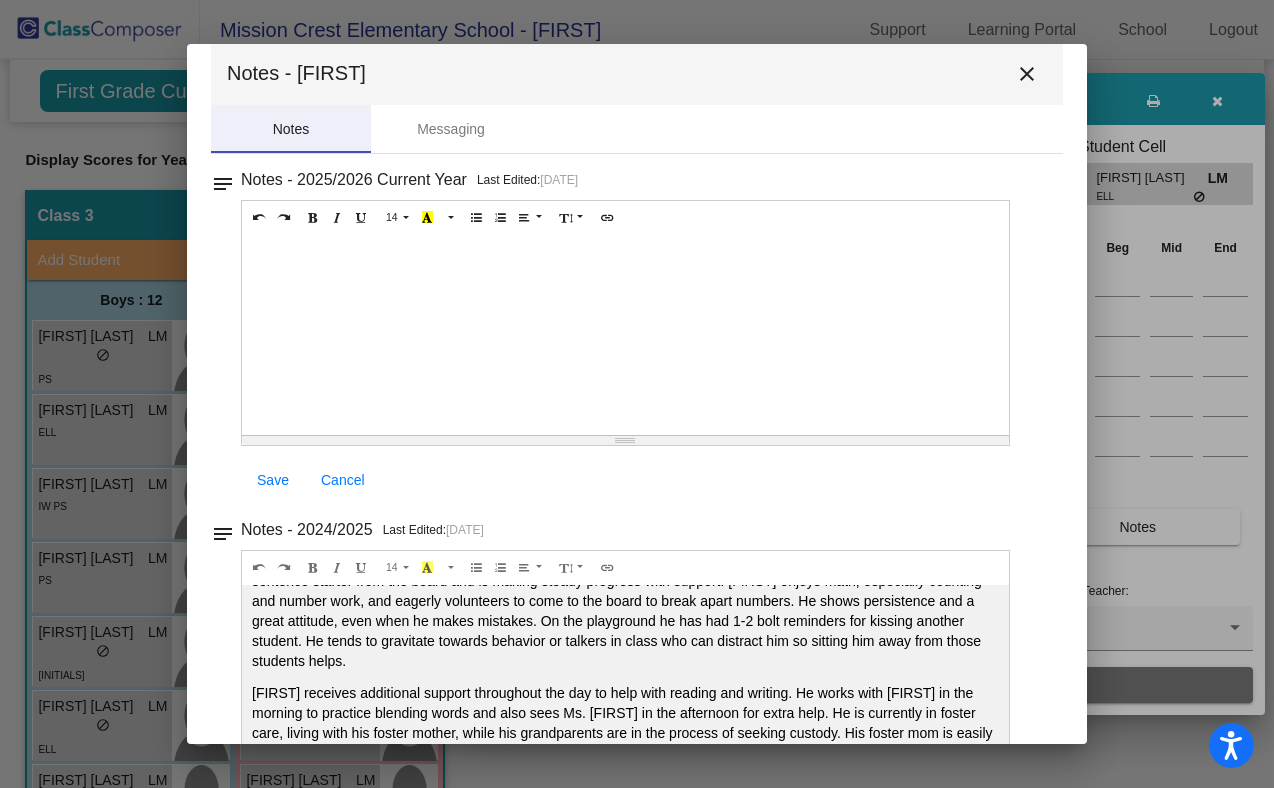scroll, scrollTop: 0, scrollLeft: 0, axis: both 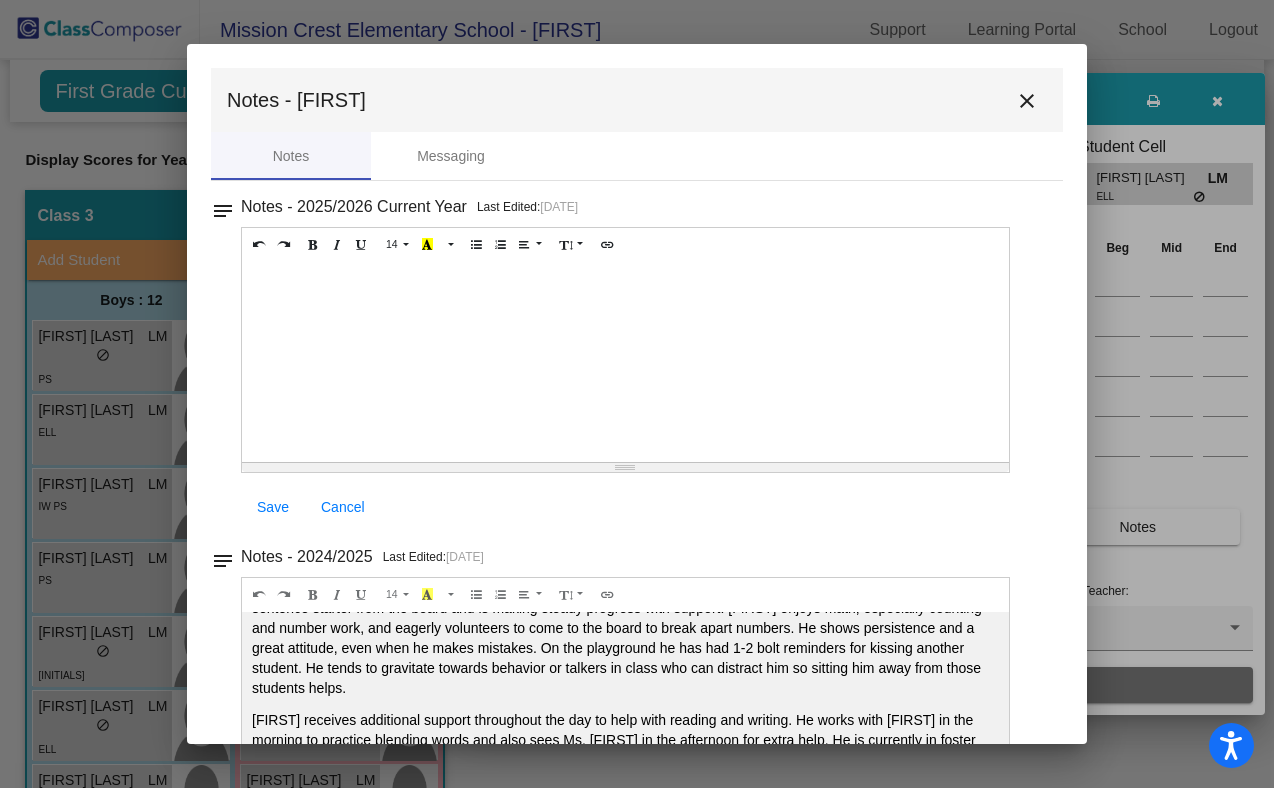 click on "close" at bounding box center [1027, 101] 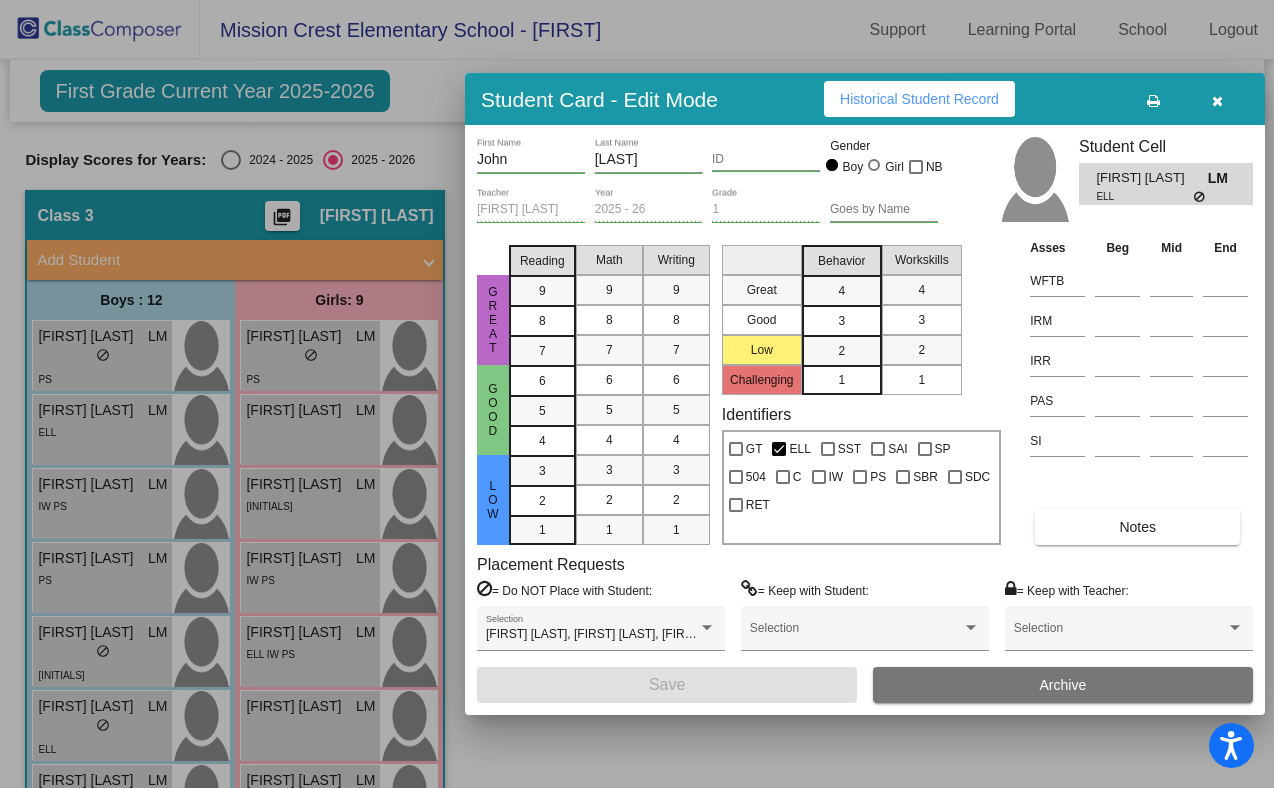click at bounding box center [637, 394] 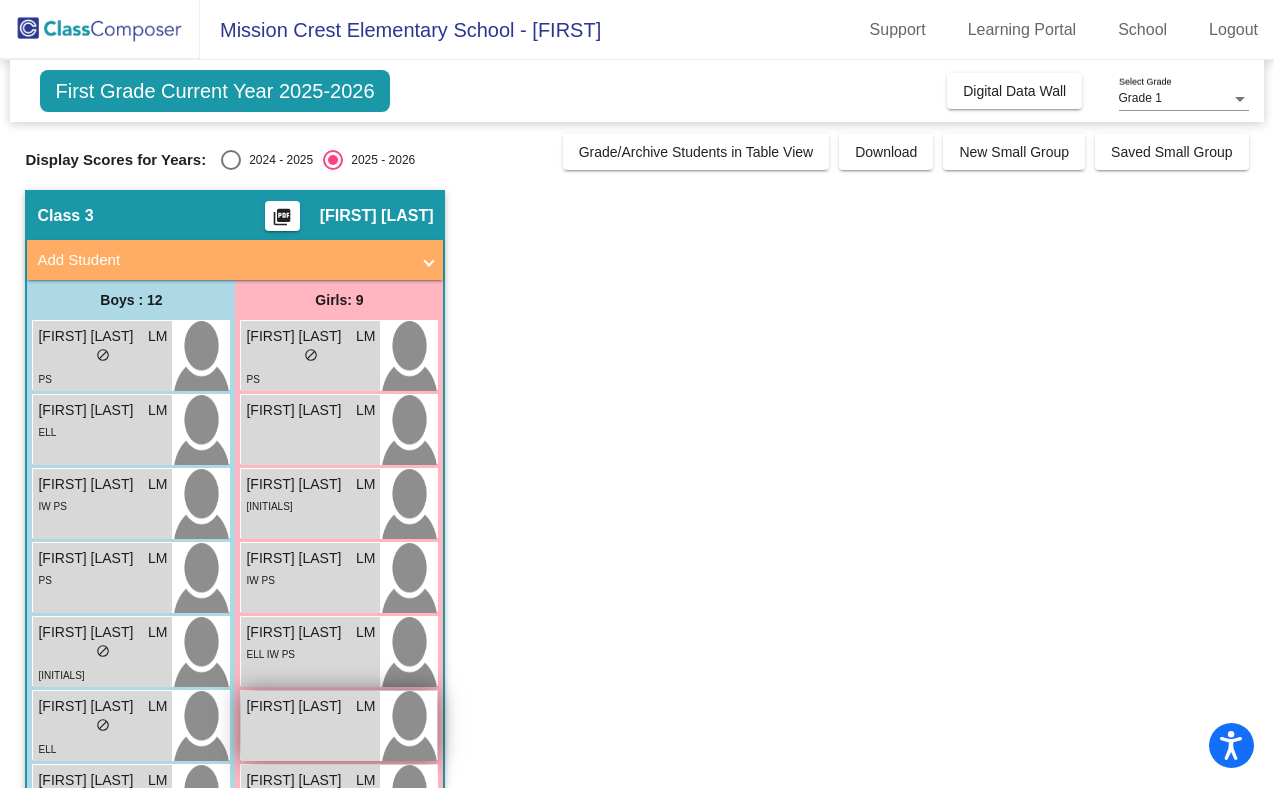 click on "Lilly-Raye Katt" at bounding box center (296, 706) 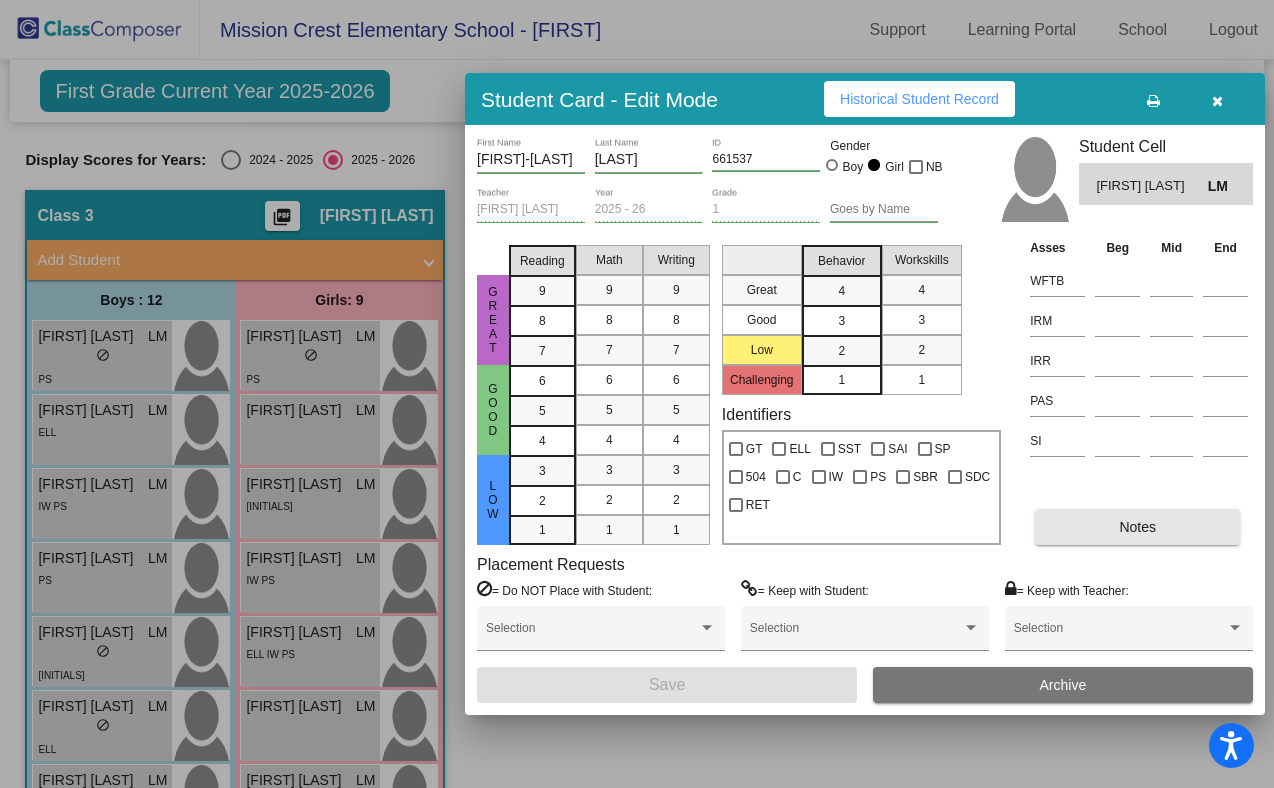 click on "Notes" at bounding box center (1137, 527) 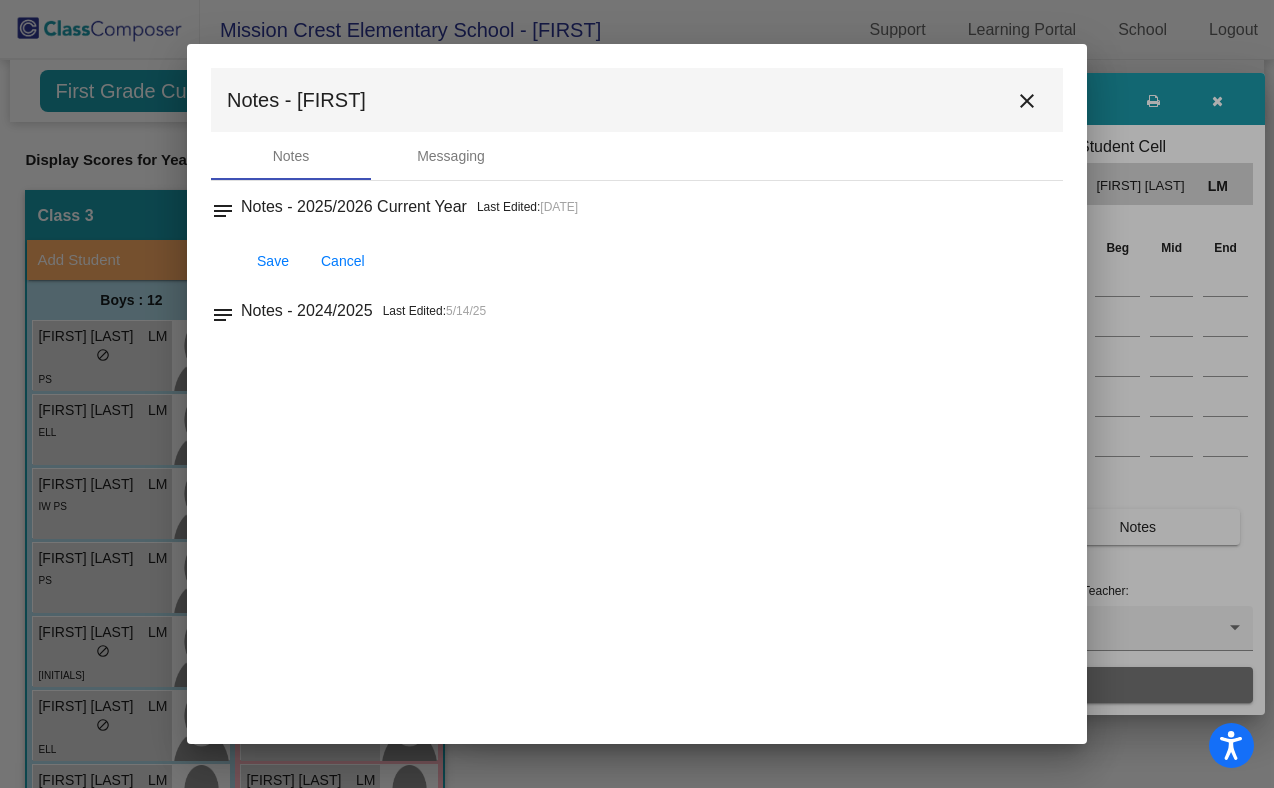 scroll, scrollTop: 0, scrollLeft: 0, axis: both 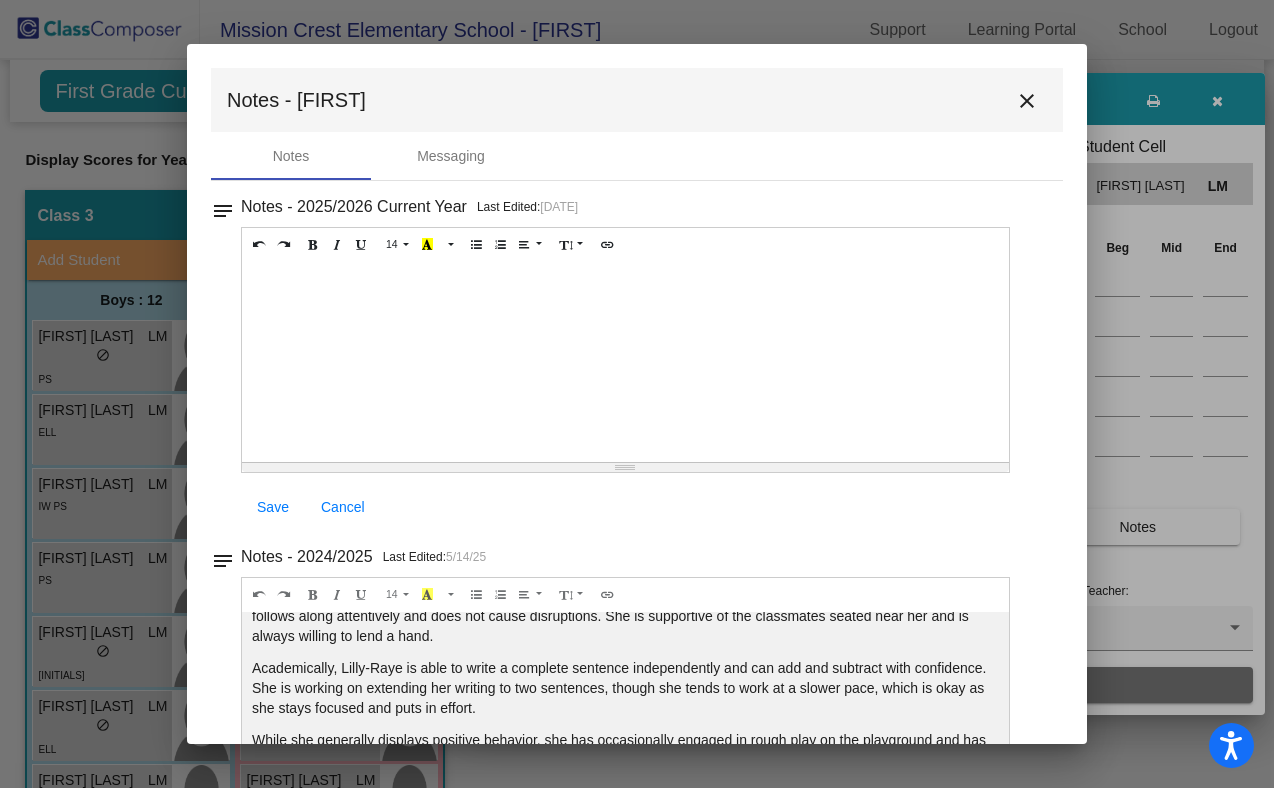 click on "close" at bounding box center (1027, 101) 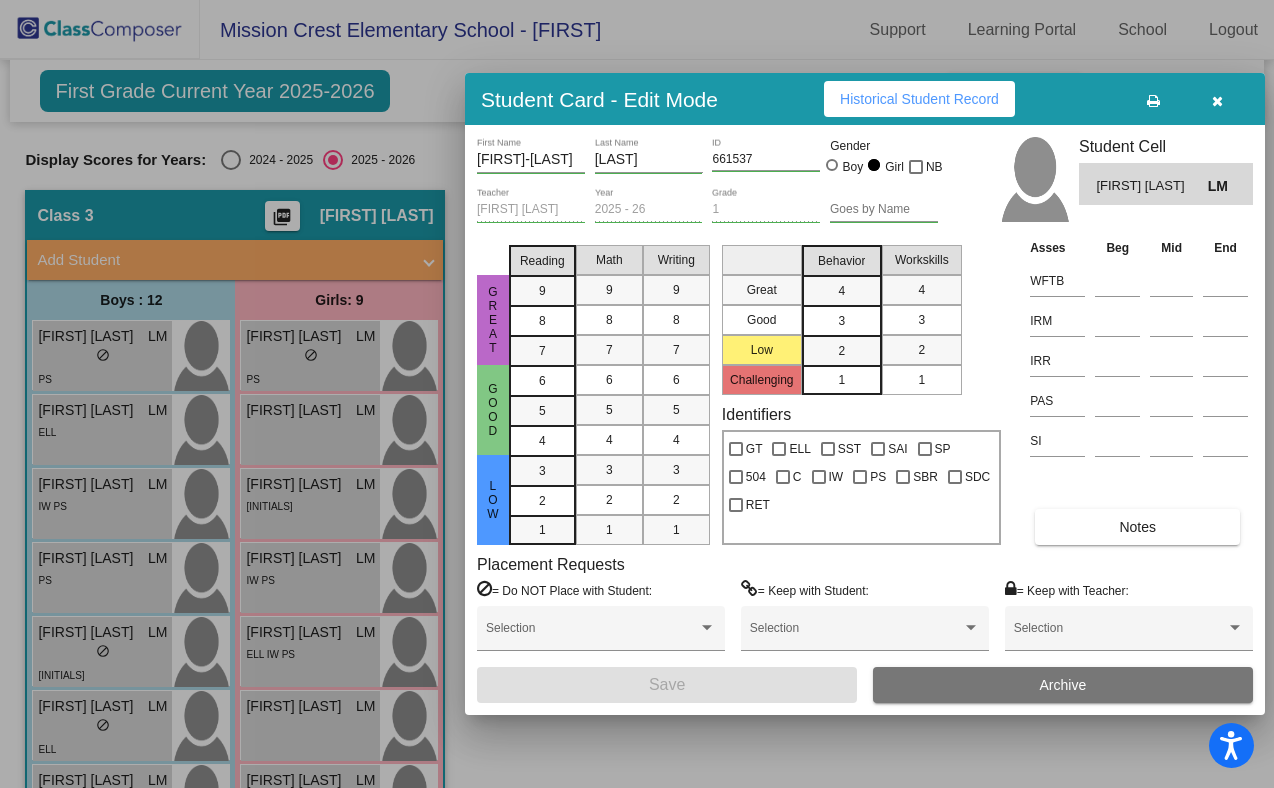 click at bounding box center [637, 394] 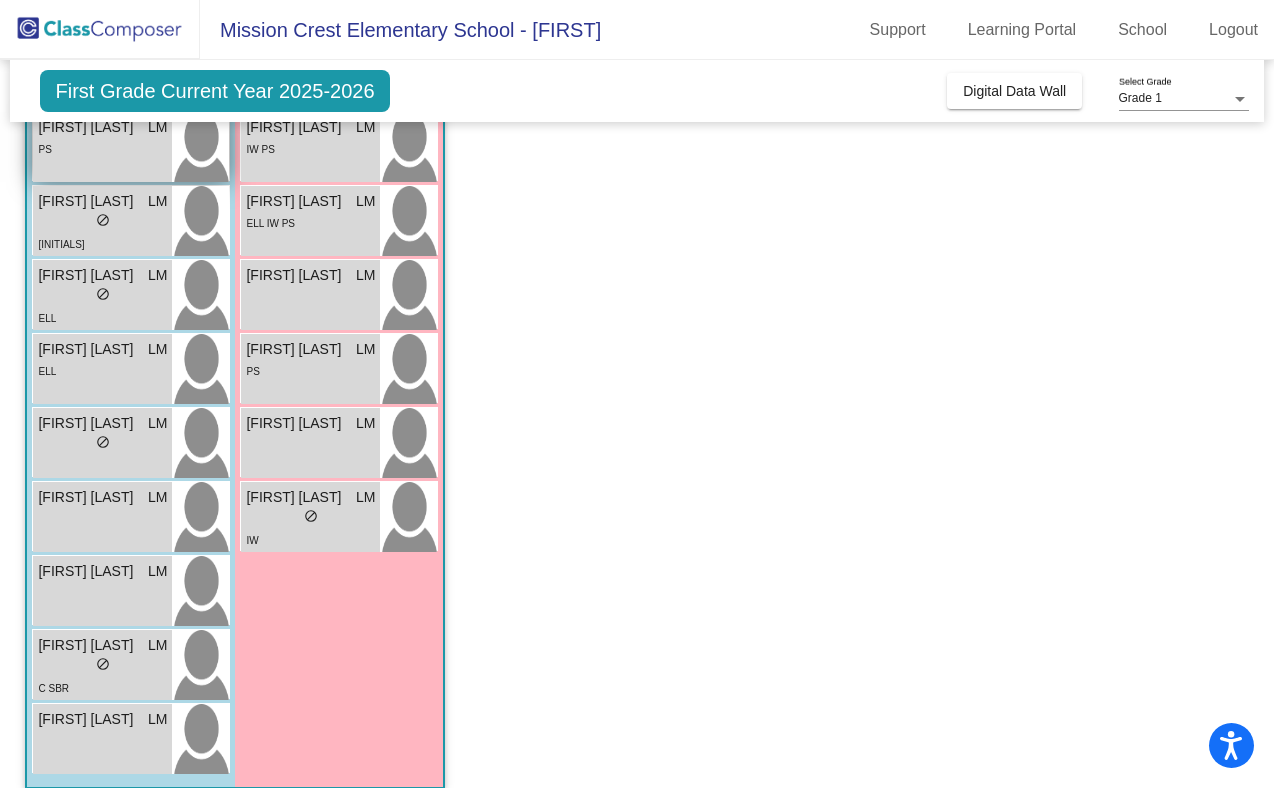 scroll, scrollTop: 452, scrollLeft: 0, axis: vertical 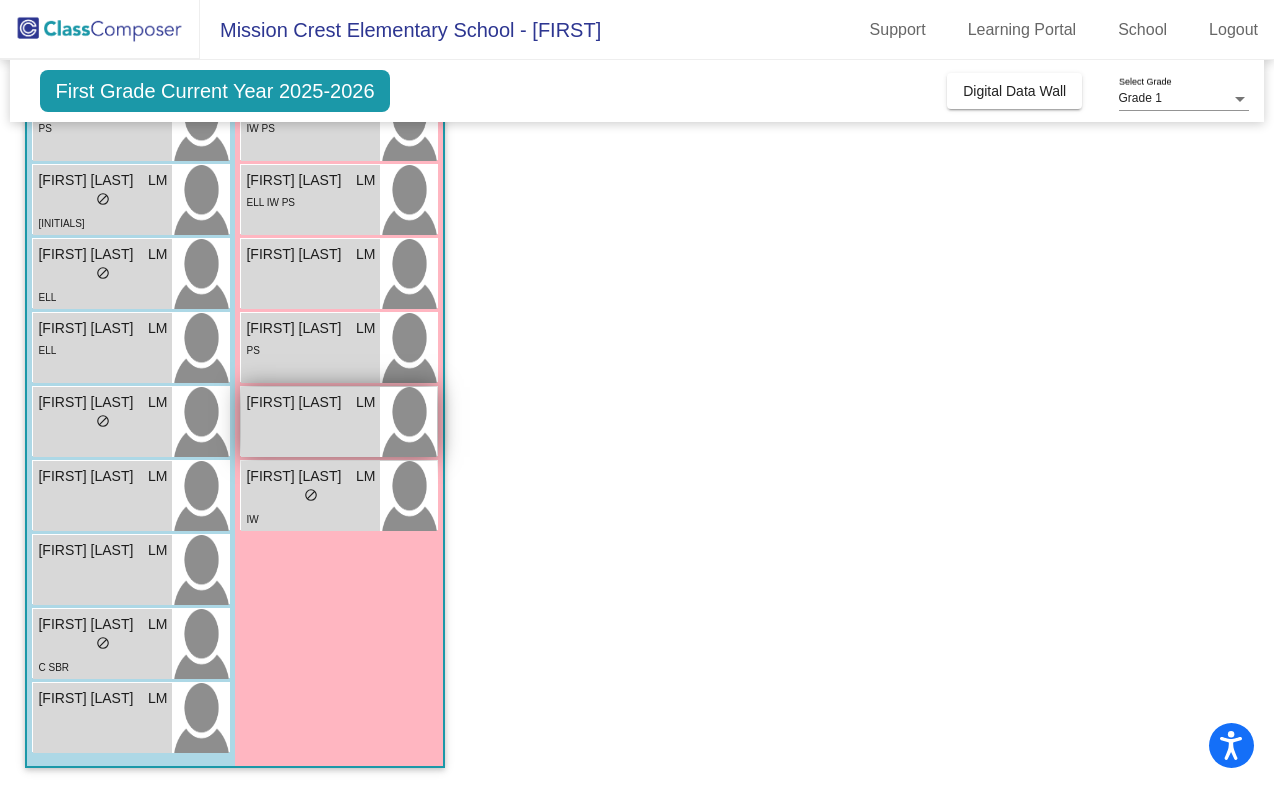 click on "Olivia Prado" at bounding box center [296, 402] 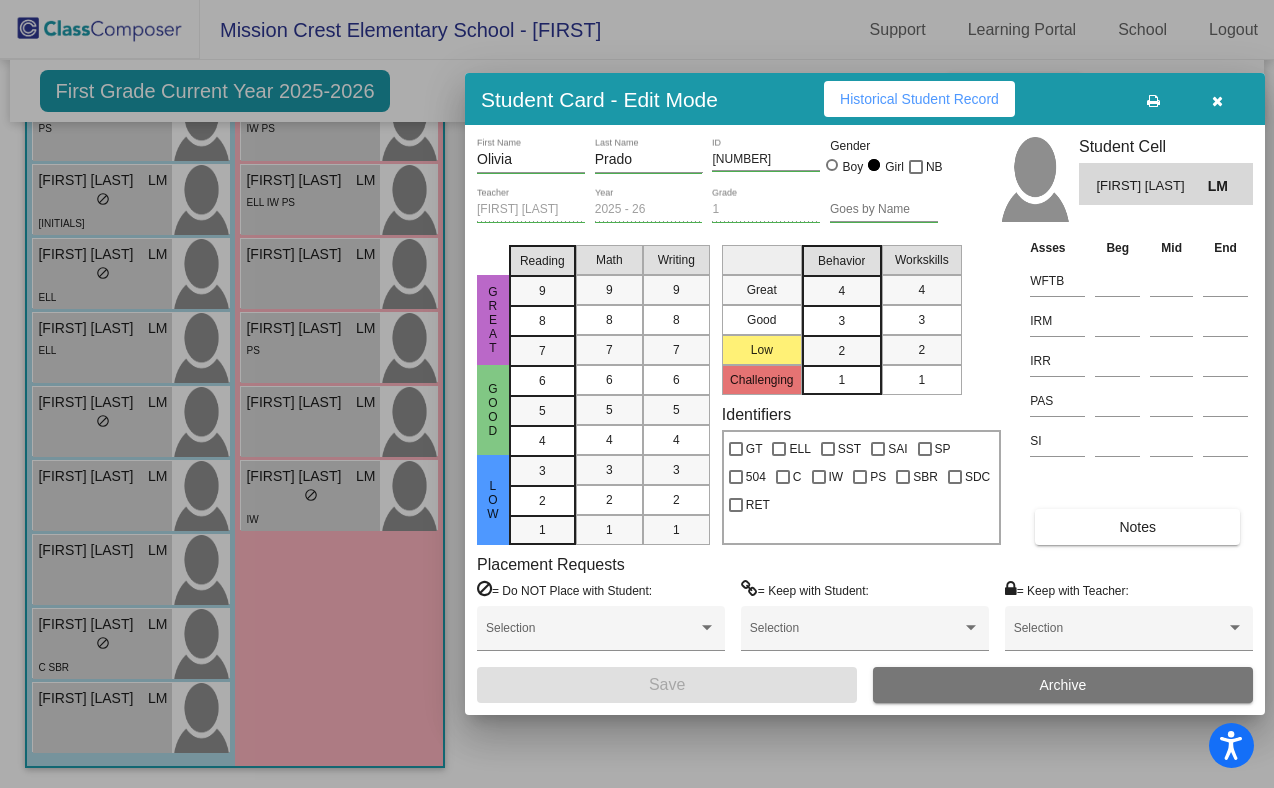 click on "Notes" at bounding box center [1137, 527] 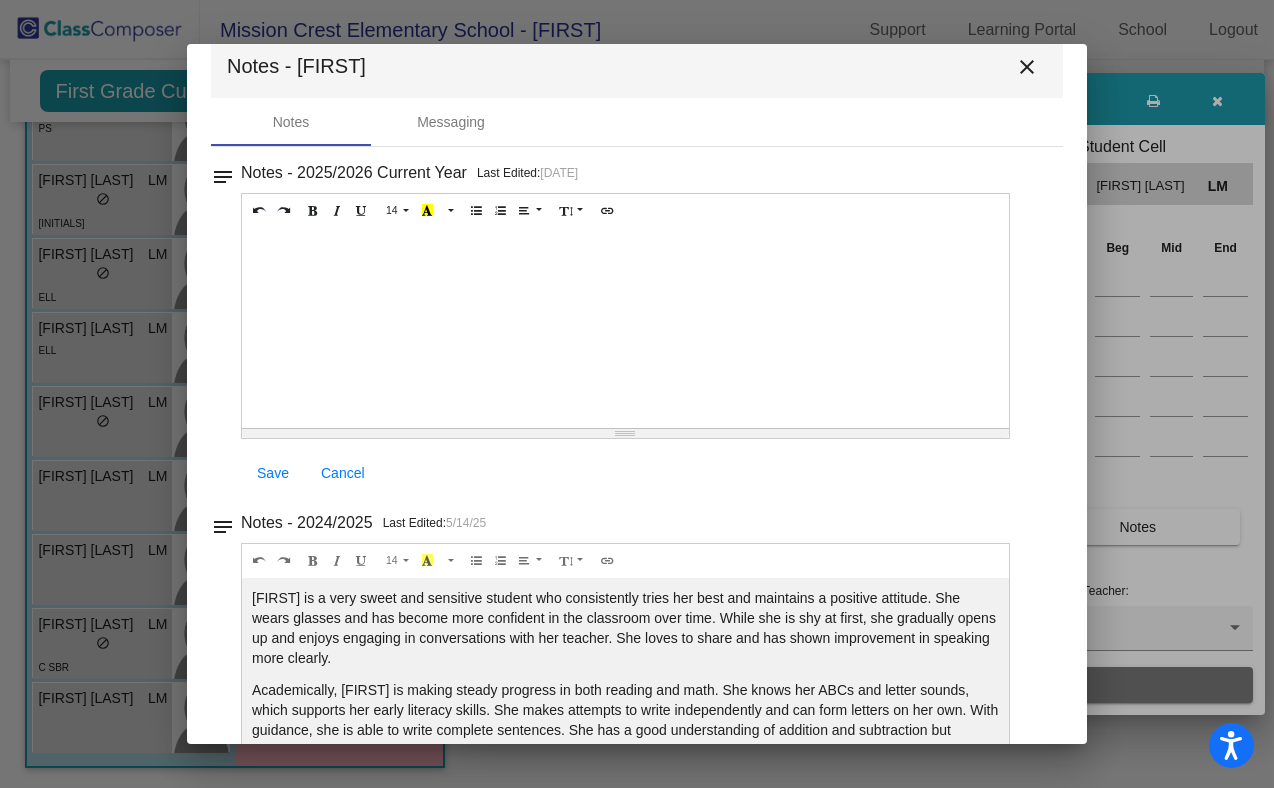 scroll, scrollTop: 104, scrollLeft: 0, axis: vertical 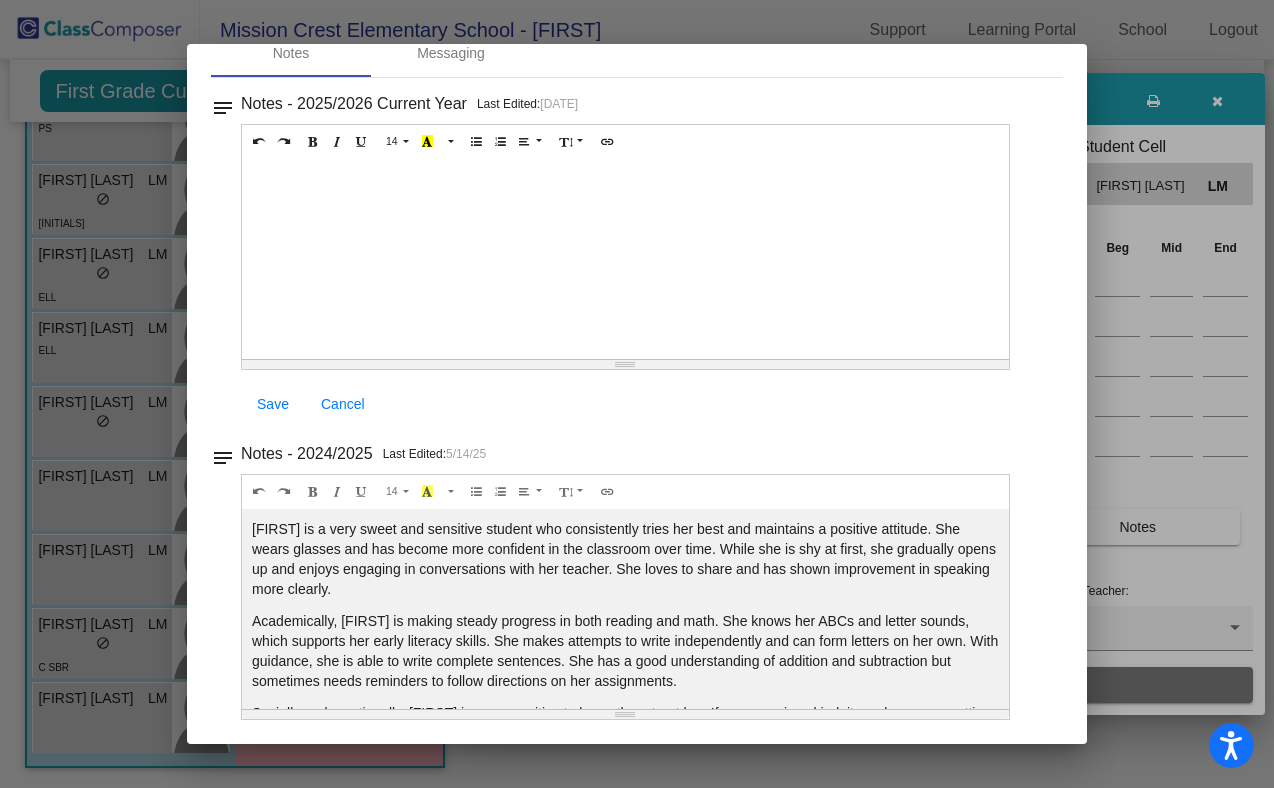 click at bounding box center [637, 394] 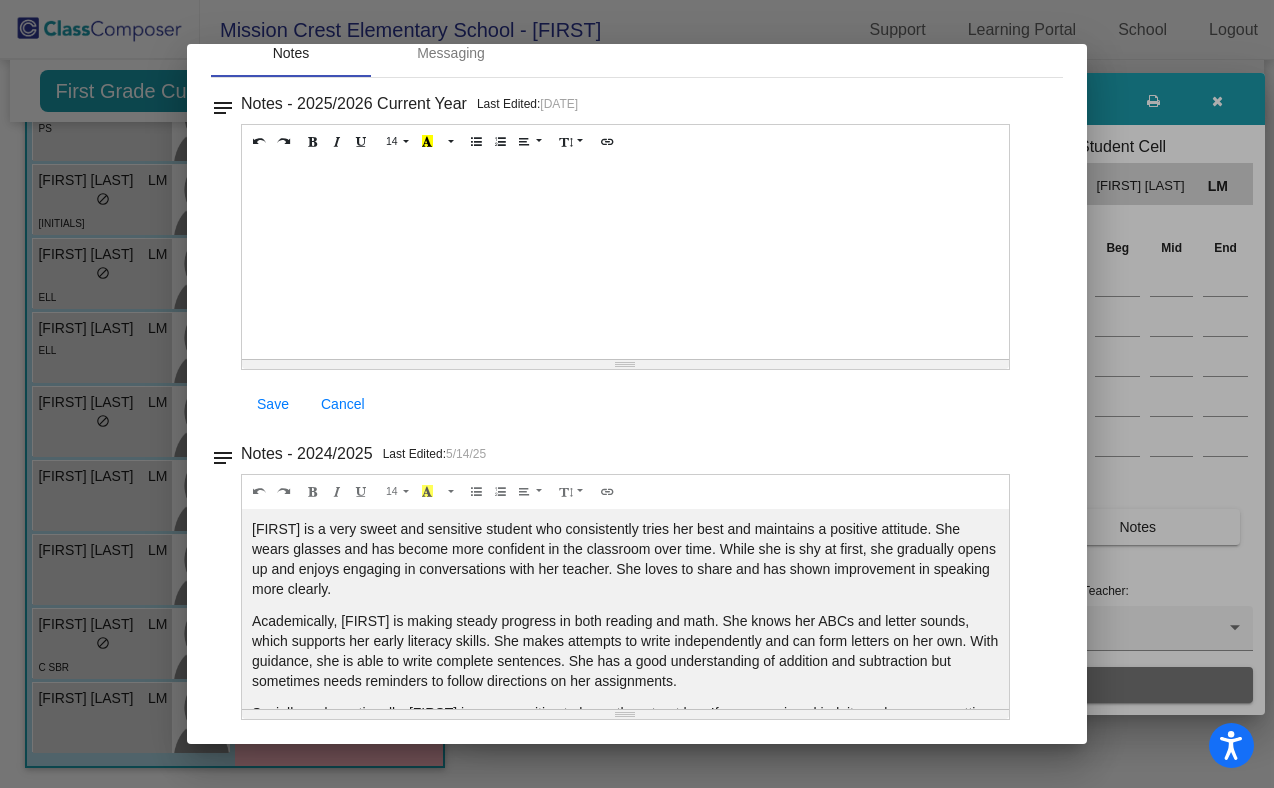 scroll, scrollTop: 88, scrollLeft: 0, axis: vertical 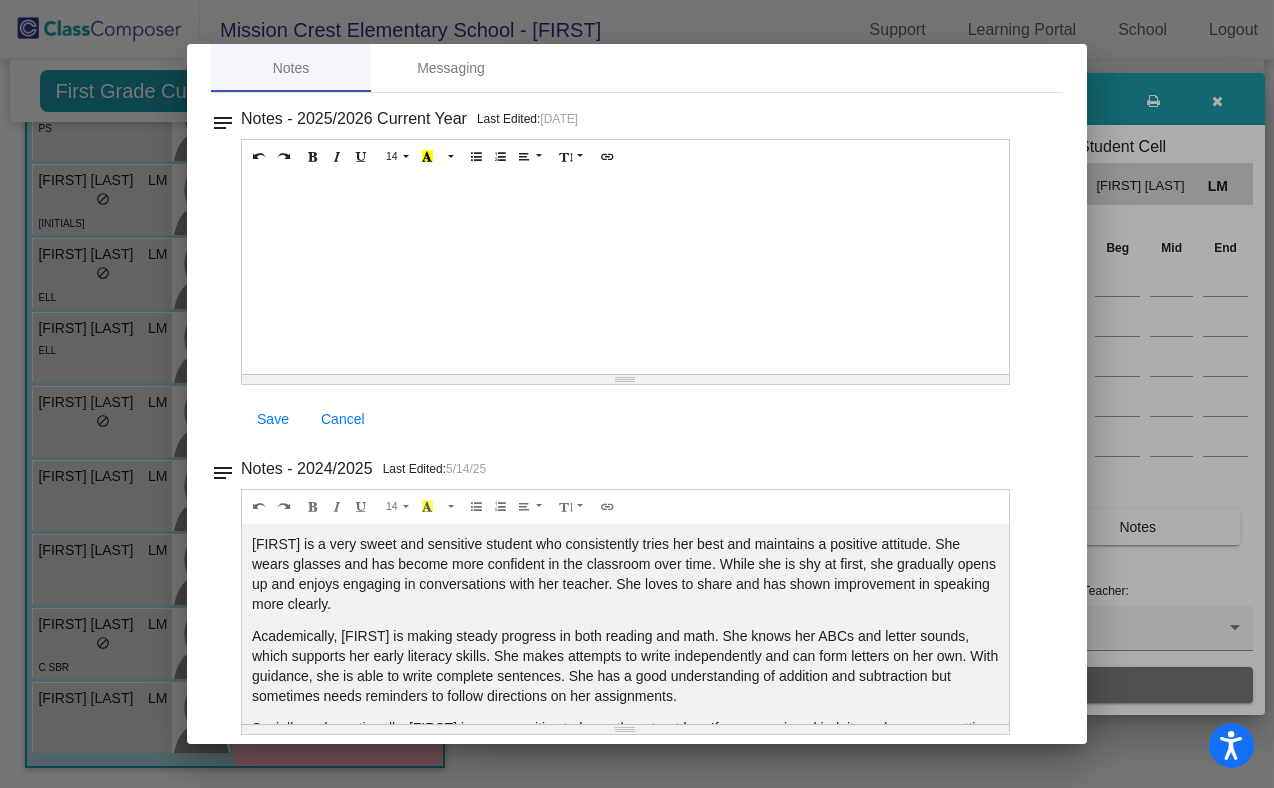 click at bounding box center (637, 394) 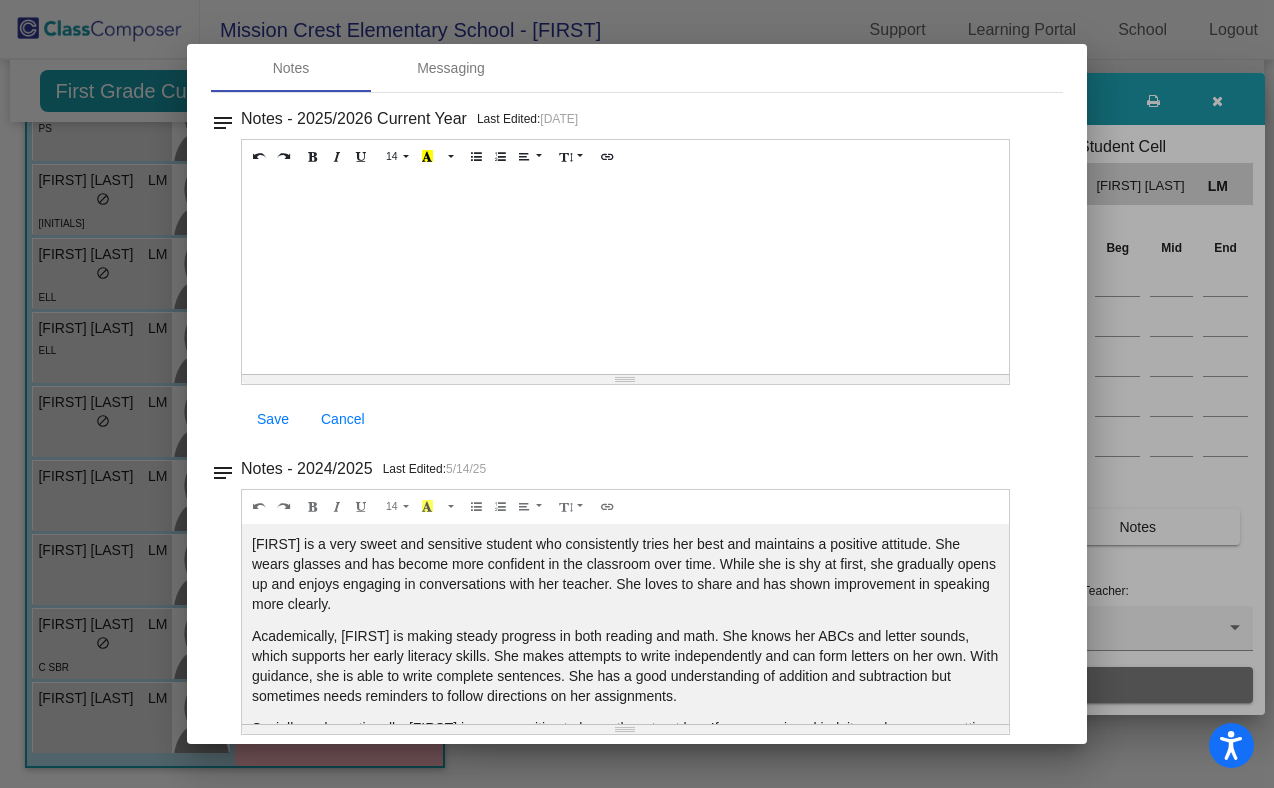 click at bounding box center (637, 394) 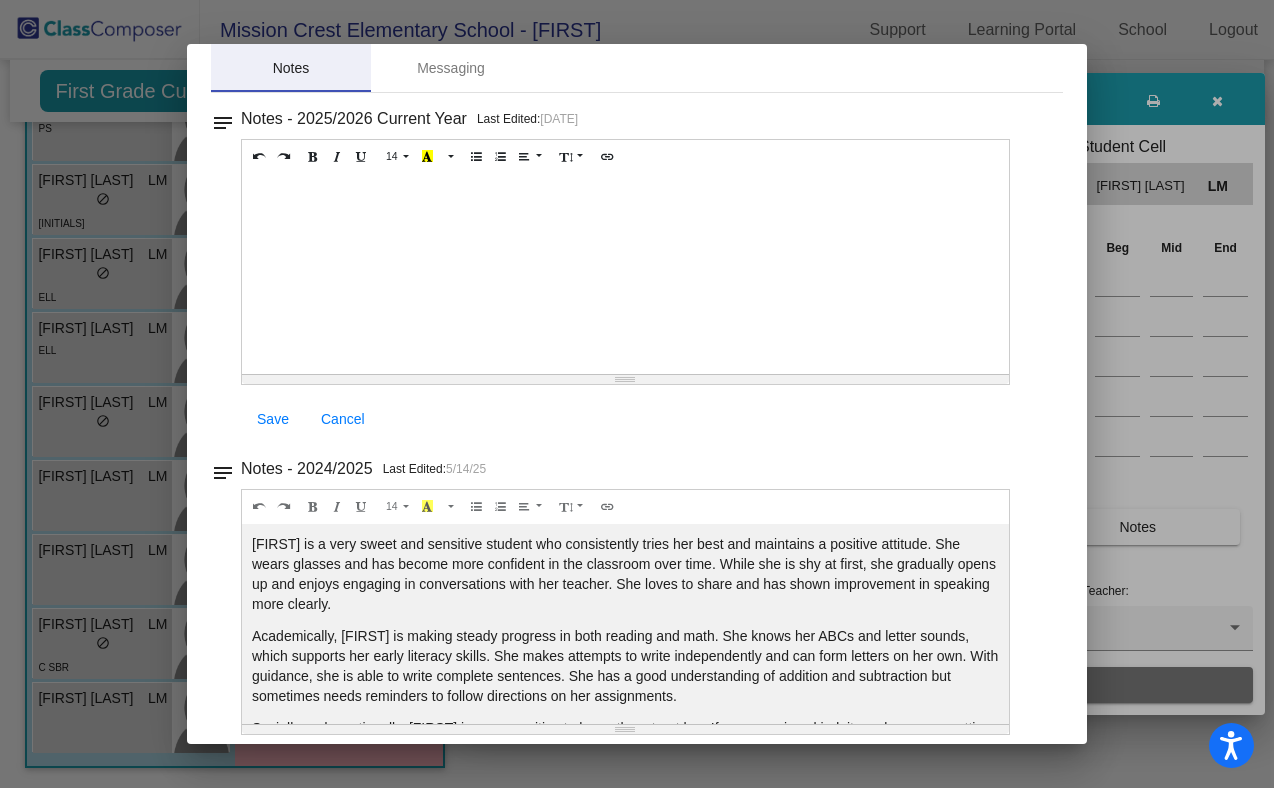 scroll, scrollTop: 0, scrollLeft: 0, axis: both 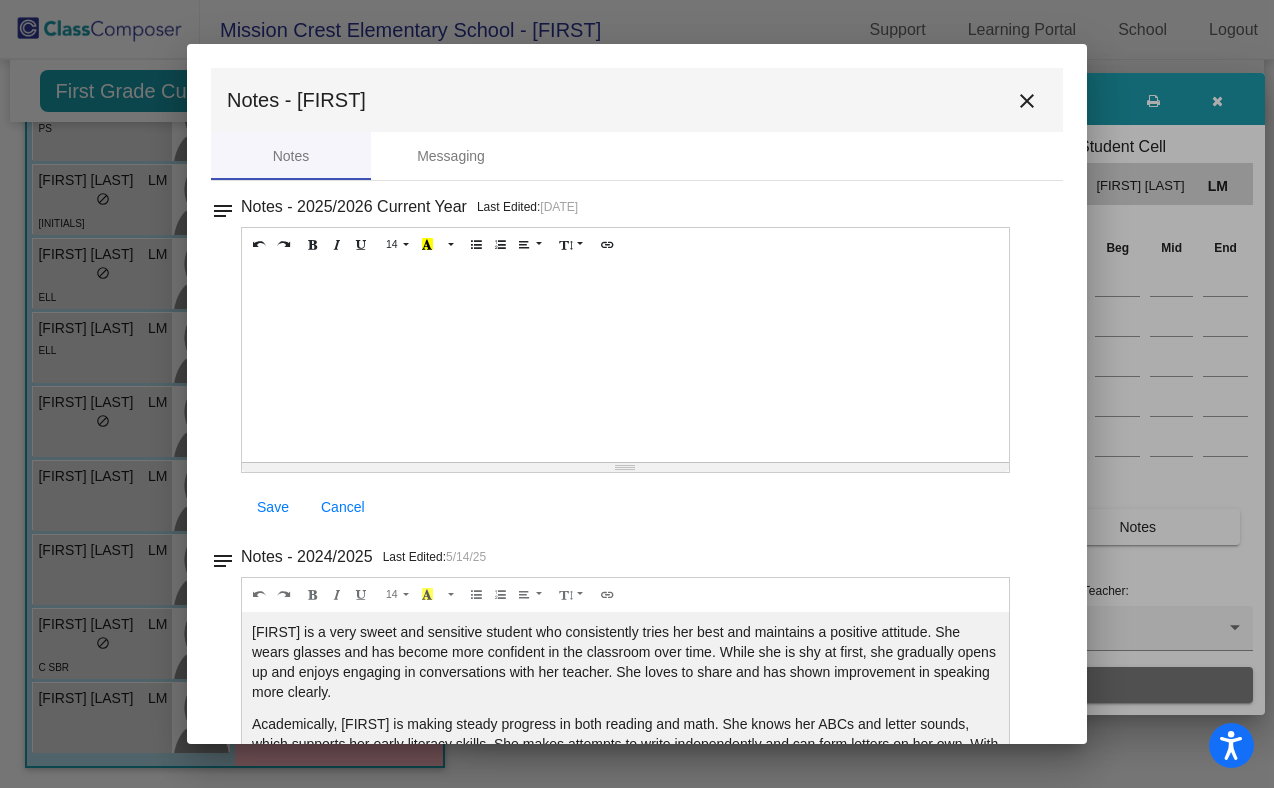 click on "close" at bounding box center [1027, 101] 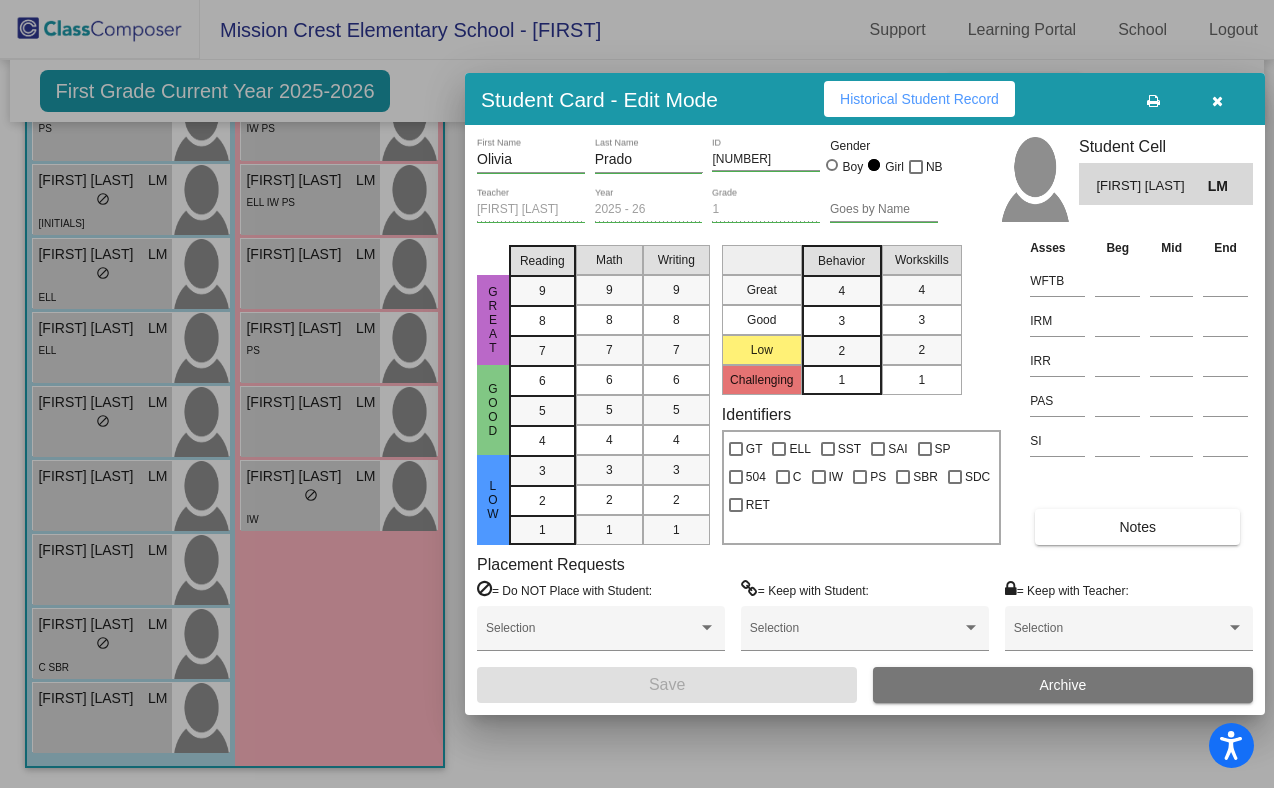 click at bounding box center [637, 394] 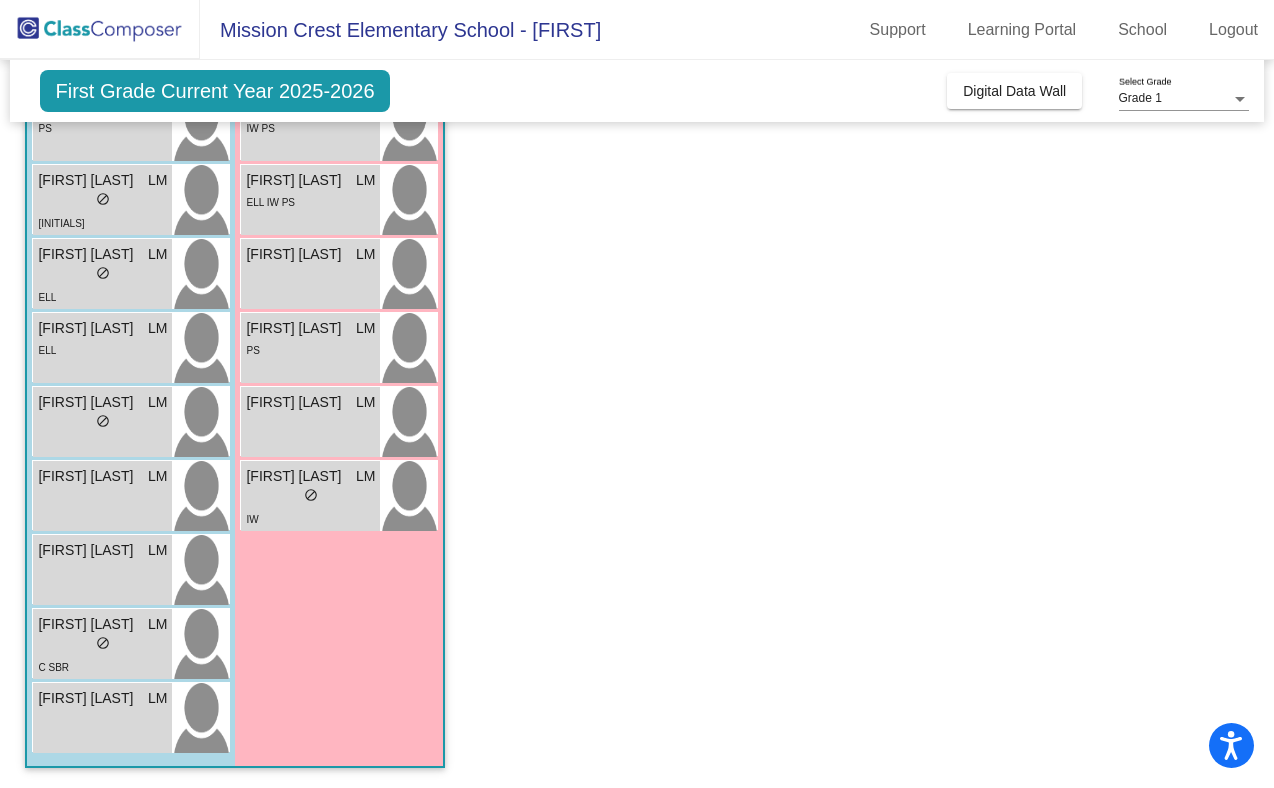 click on "lock do_not_disturb_alt" at bounding box center (102, 645) 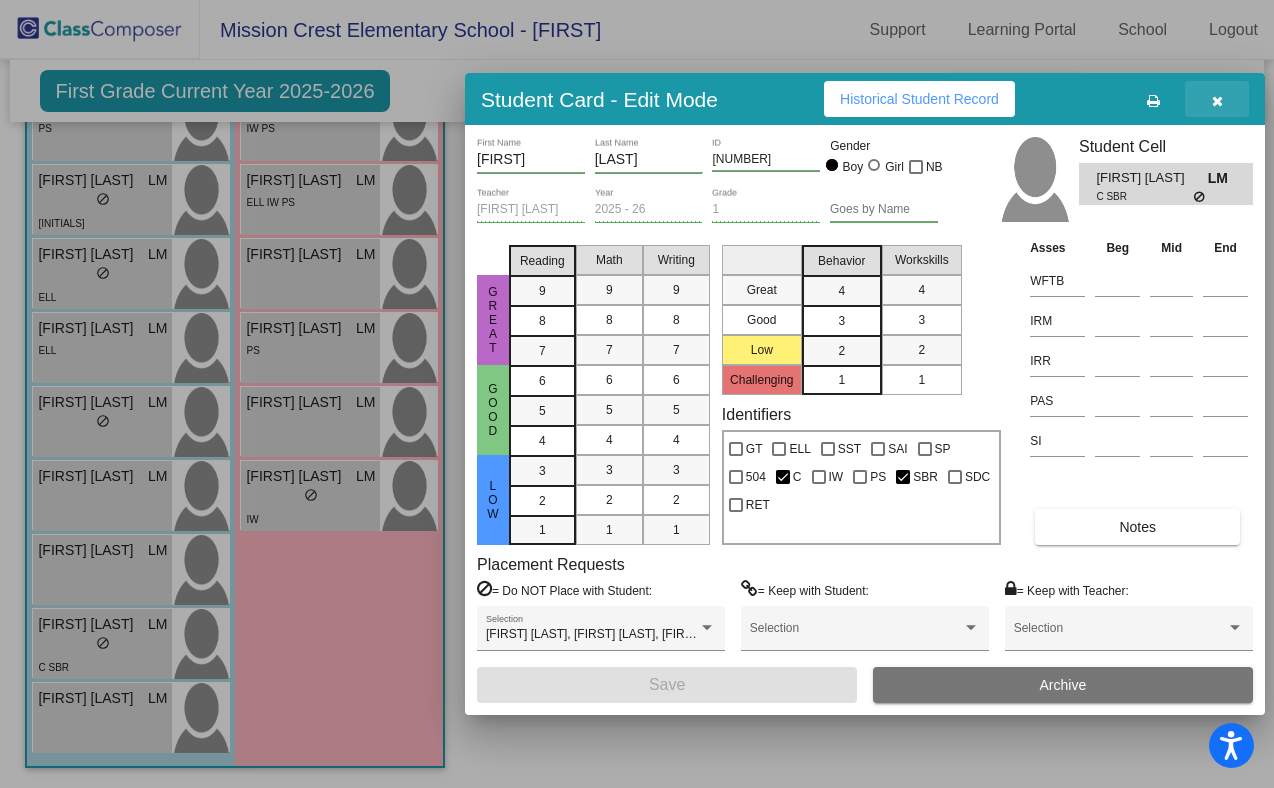 click at bounding box center (1217, 101) 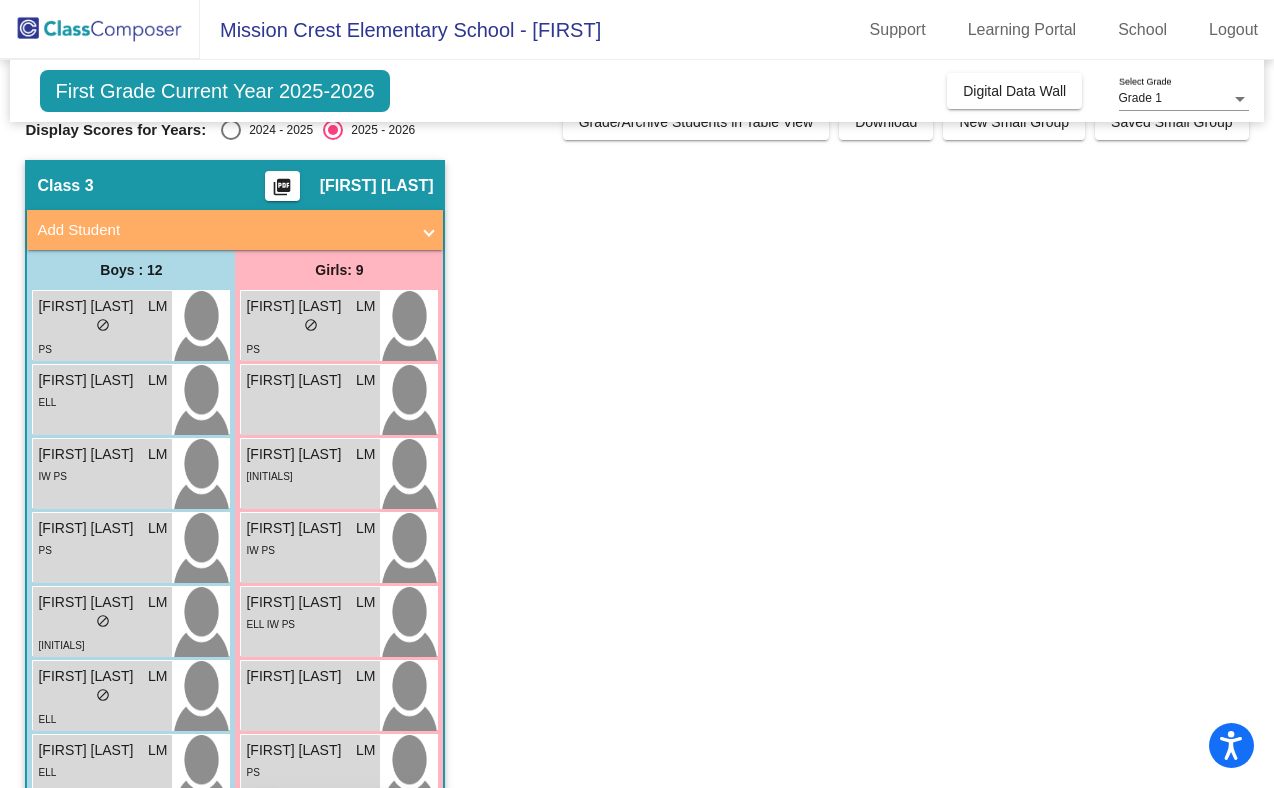 scroll, scrollTop: 0, scrollLeft: 0, axis: both 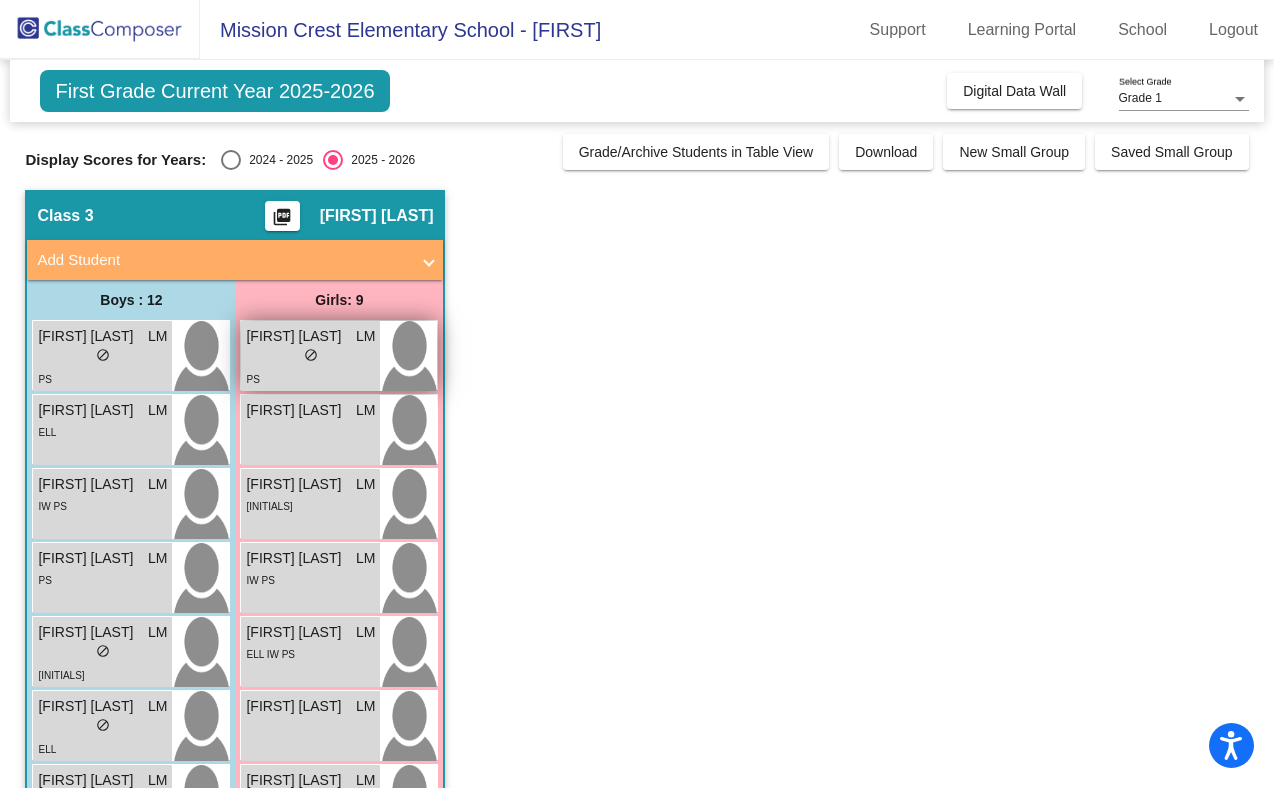 click on "Antonia Carcamo" at bounding box center (296, 336) 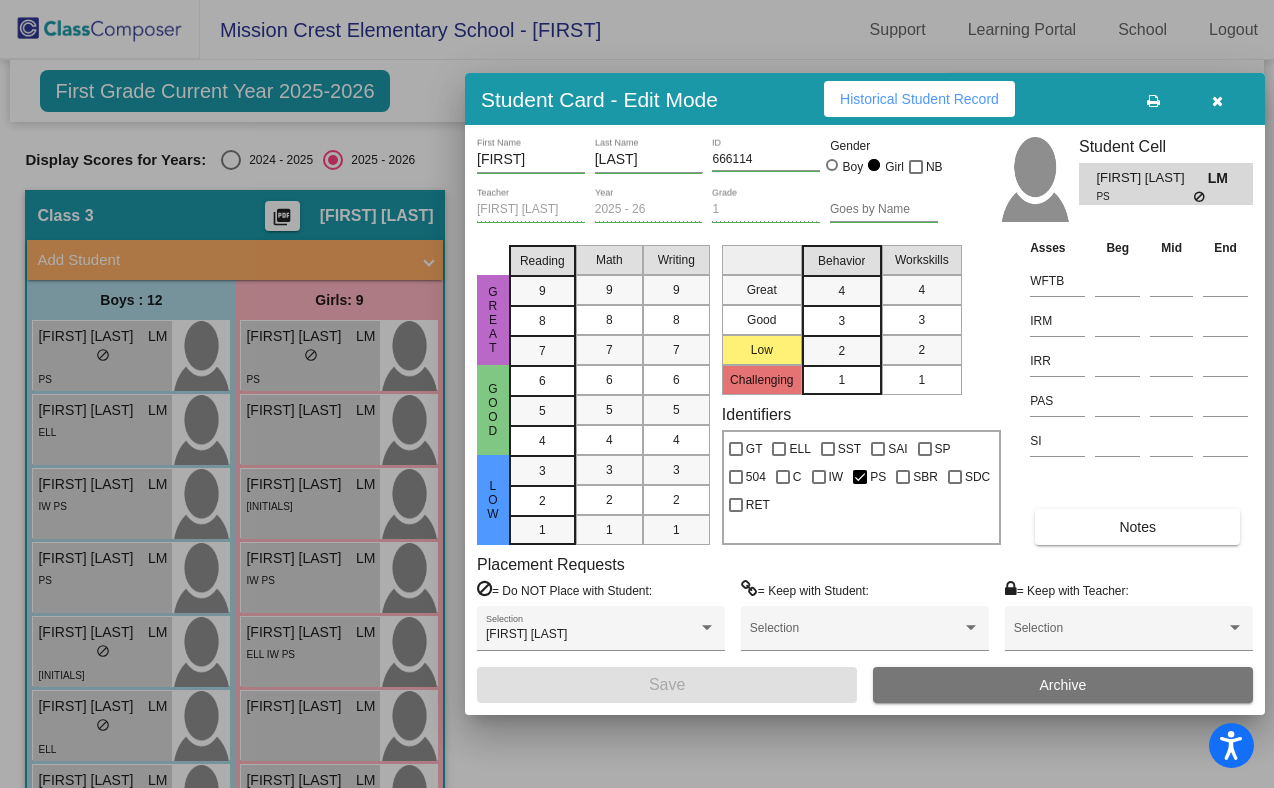 click on "Notes" at bounding box center [1137, 527] 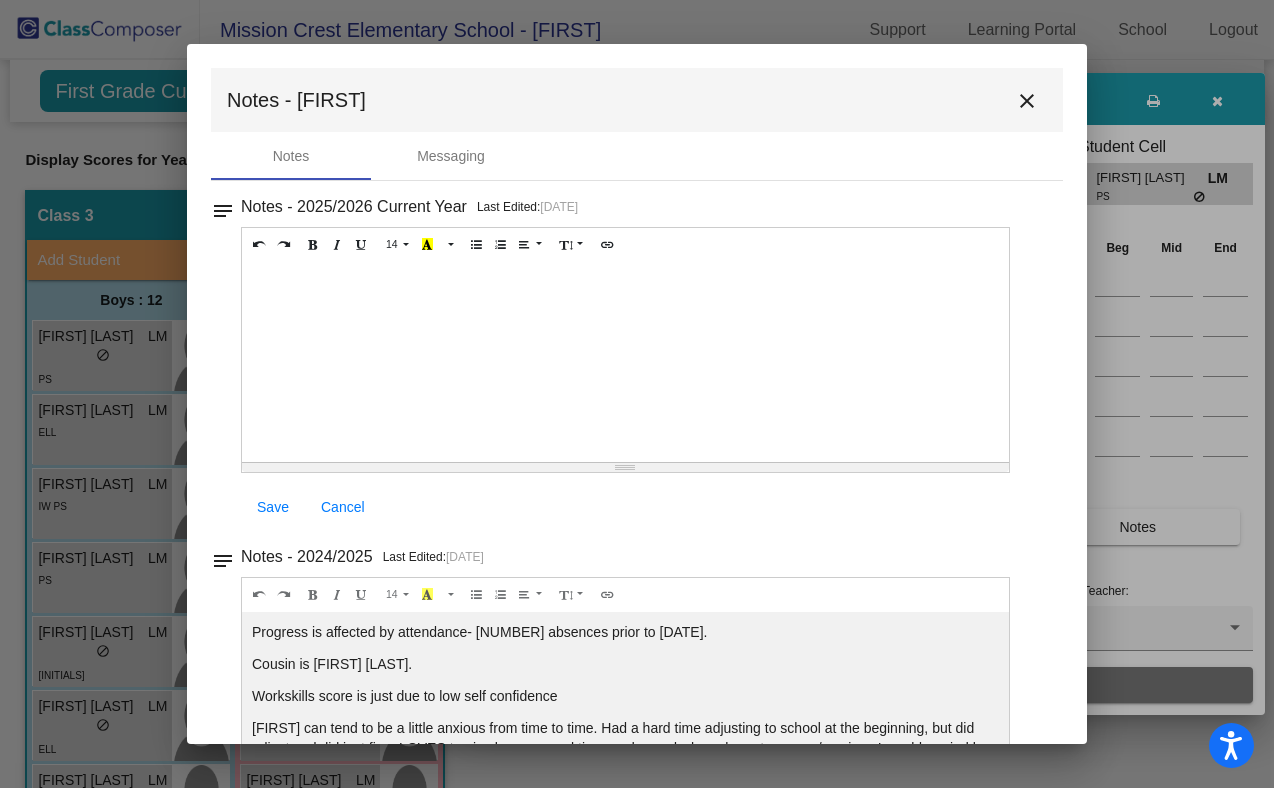 scroll, scrollTop: 104, scrollLeft: 0, axis: vertical 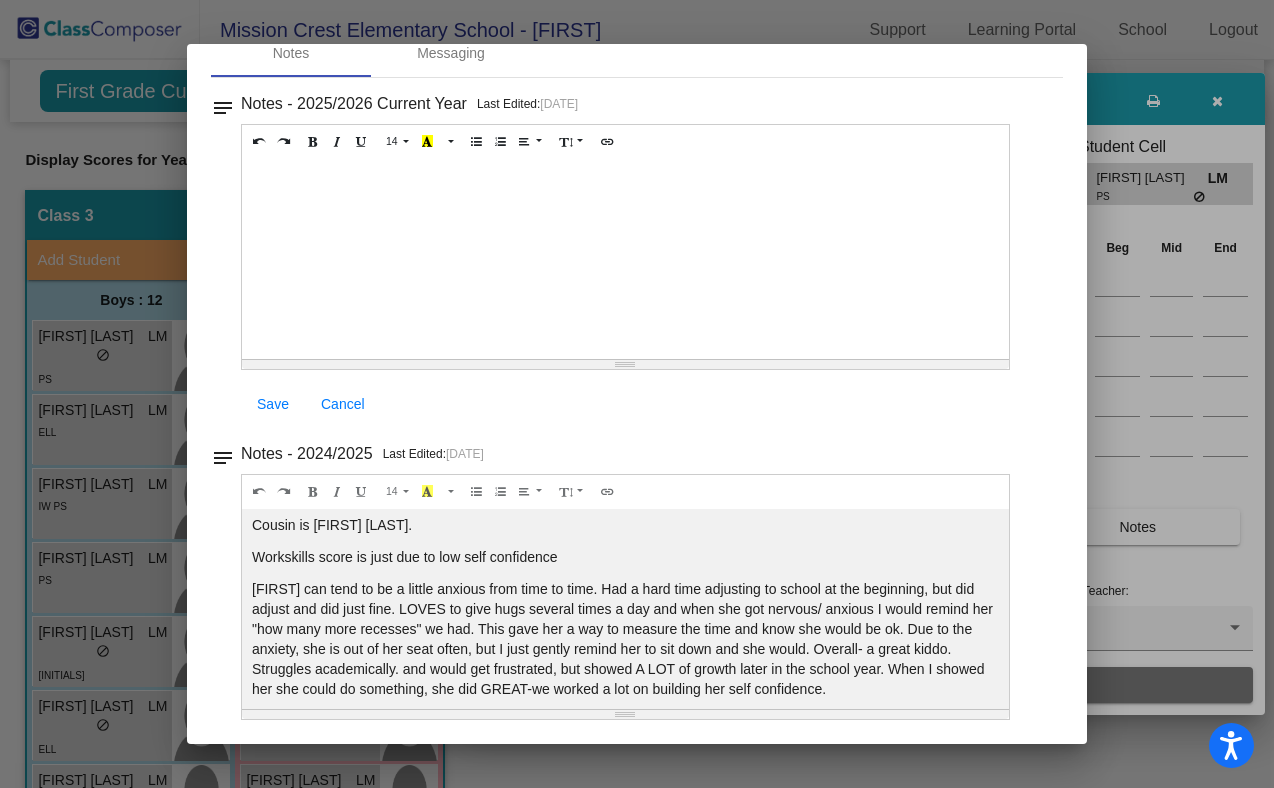 click at bounding box center [637, 394] 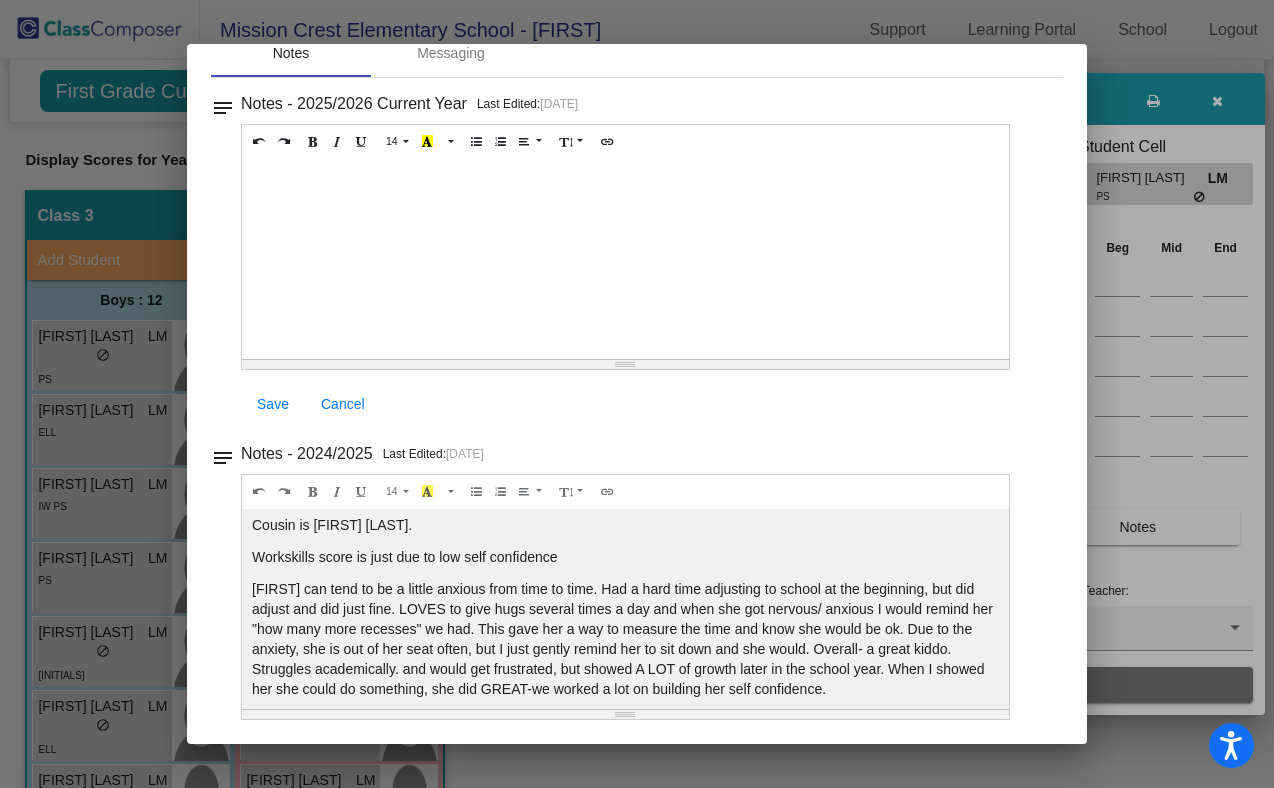 scroll, scrollTop: 88, scrollLeft: 0, axis: vertical 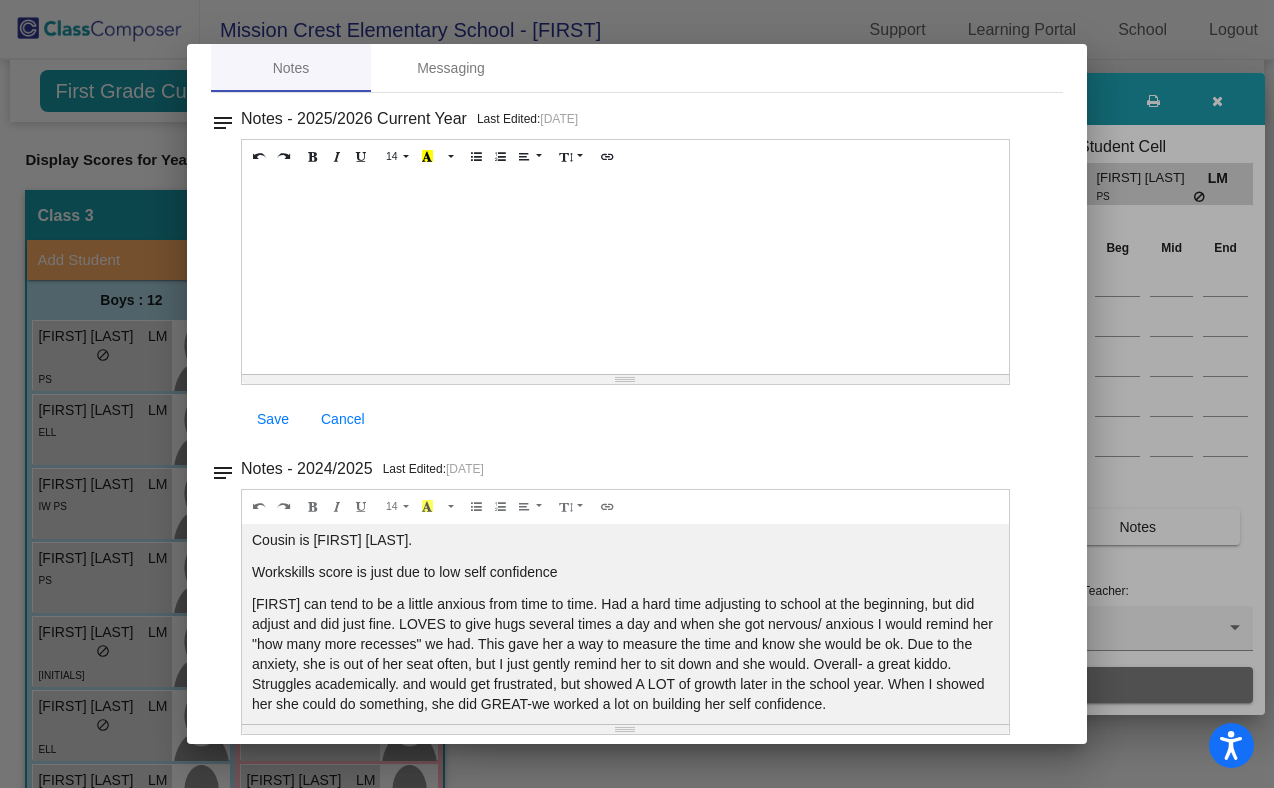 click at bounding box center [637, 394] 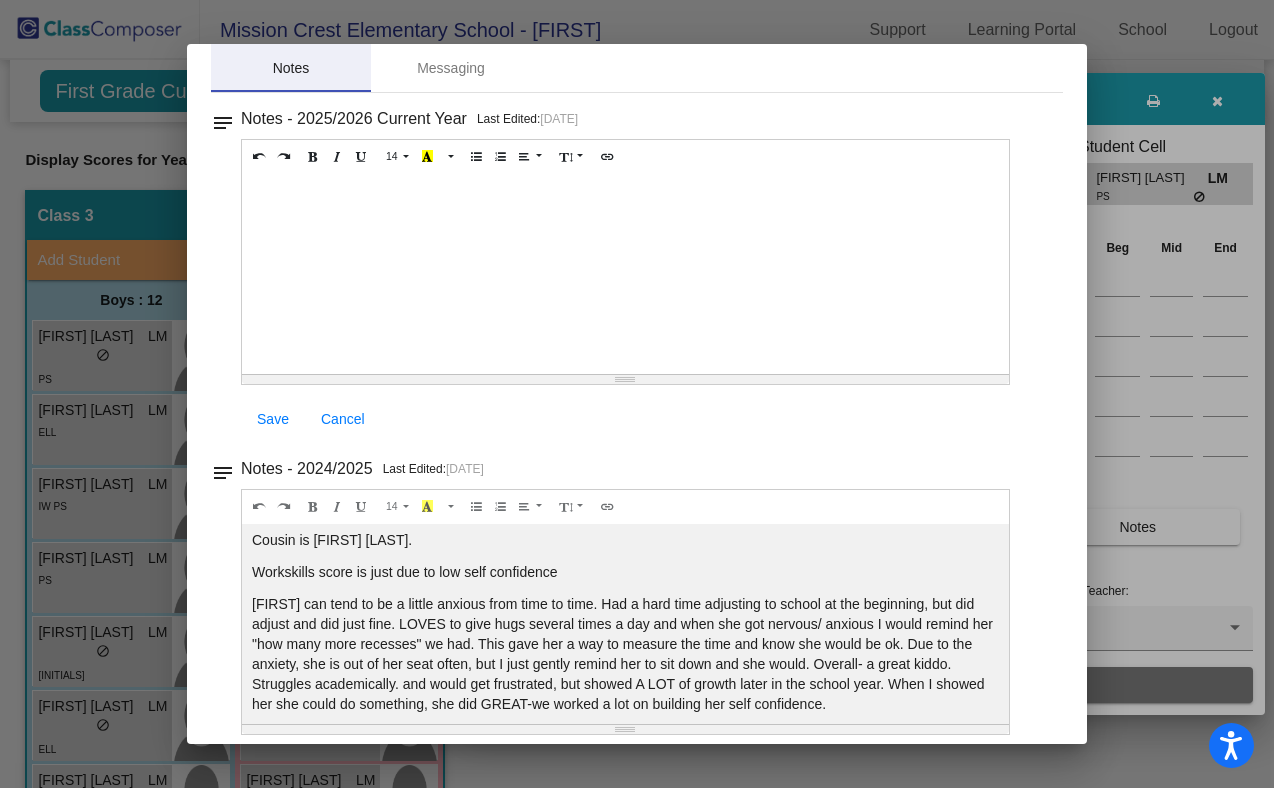 scroll, scrollTop: 0, scrollLeft: 0, axis: both 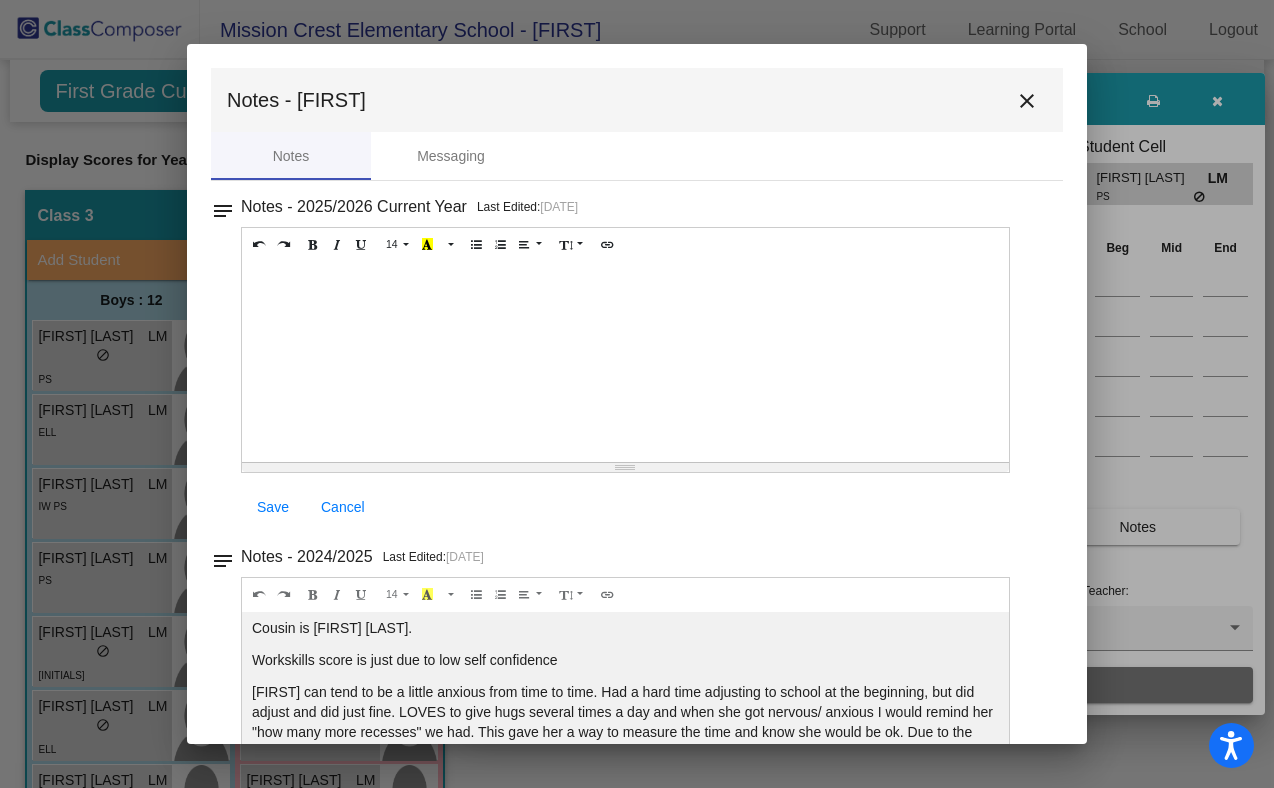 click on "close" at bounding box center [1027, 101] 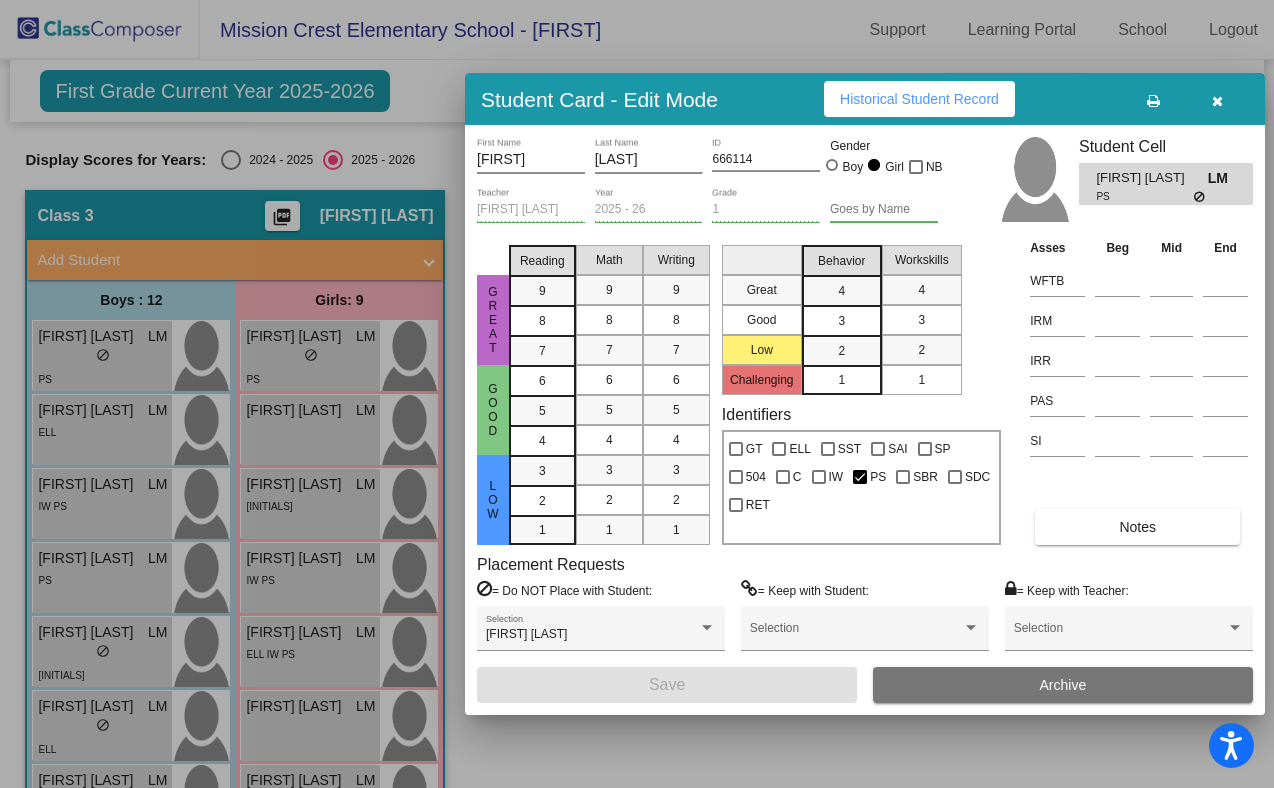 click at bounding box center (637, 394) 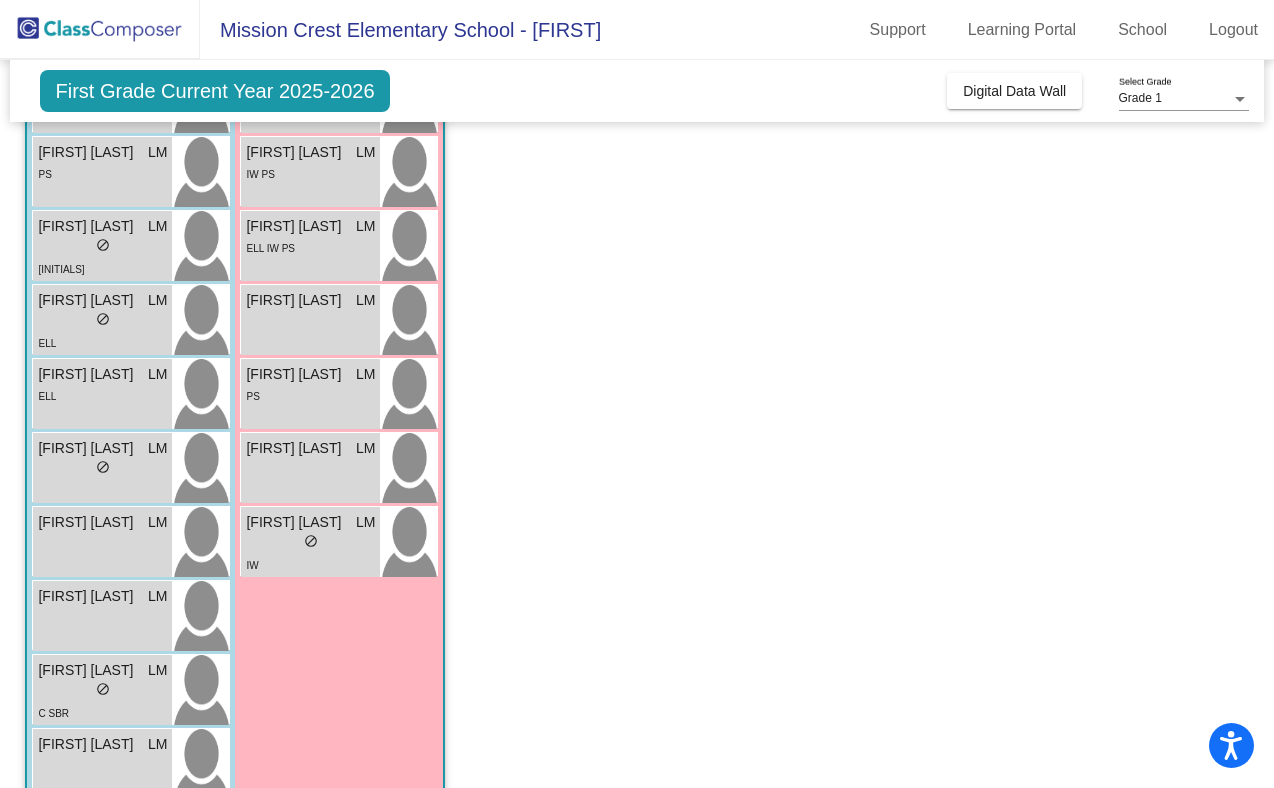 scroll, scrollTop: 452, scrollLeft: 0, axis: vertical 